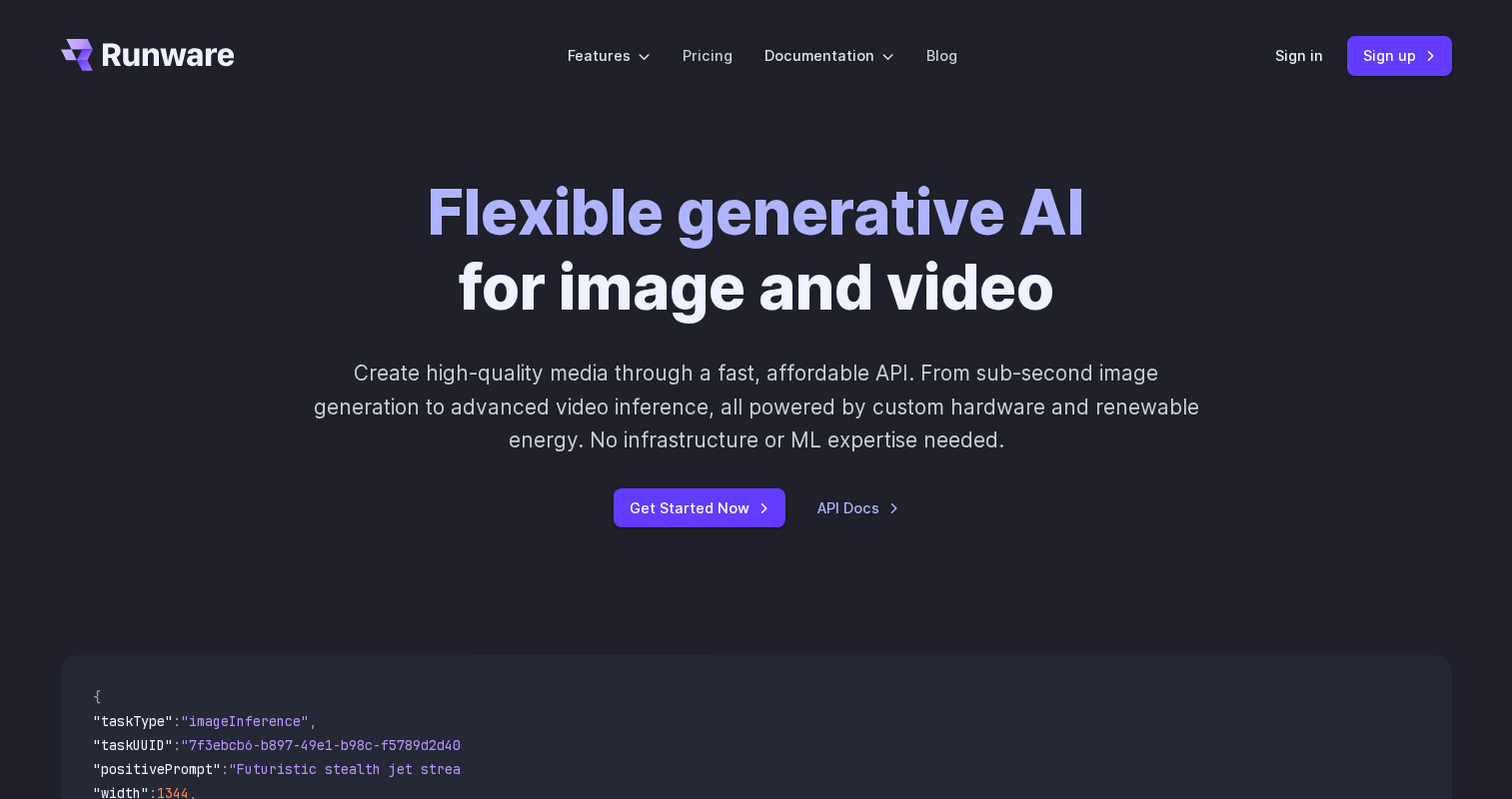 scroll, scrollTop: 0, scrollLeft: 0, axis: both 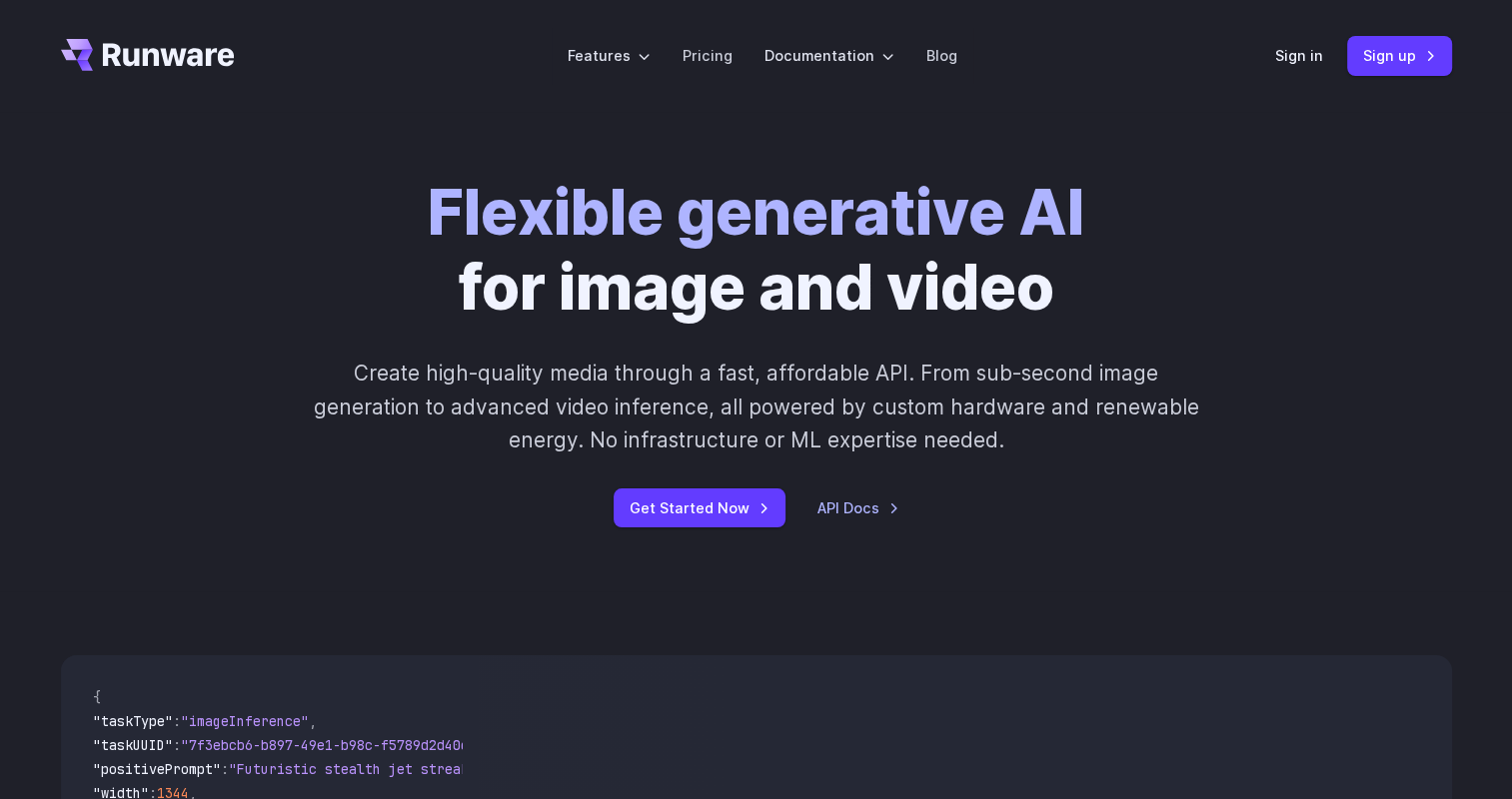 click on "Sign in        Sign up" at bounding box center (1363, 55) 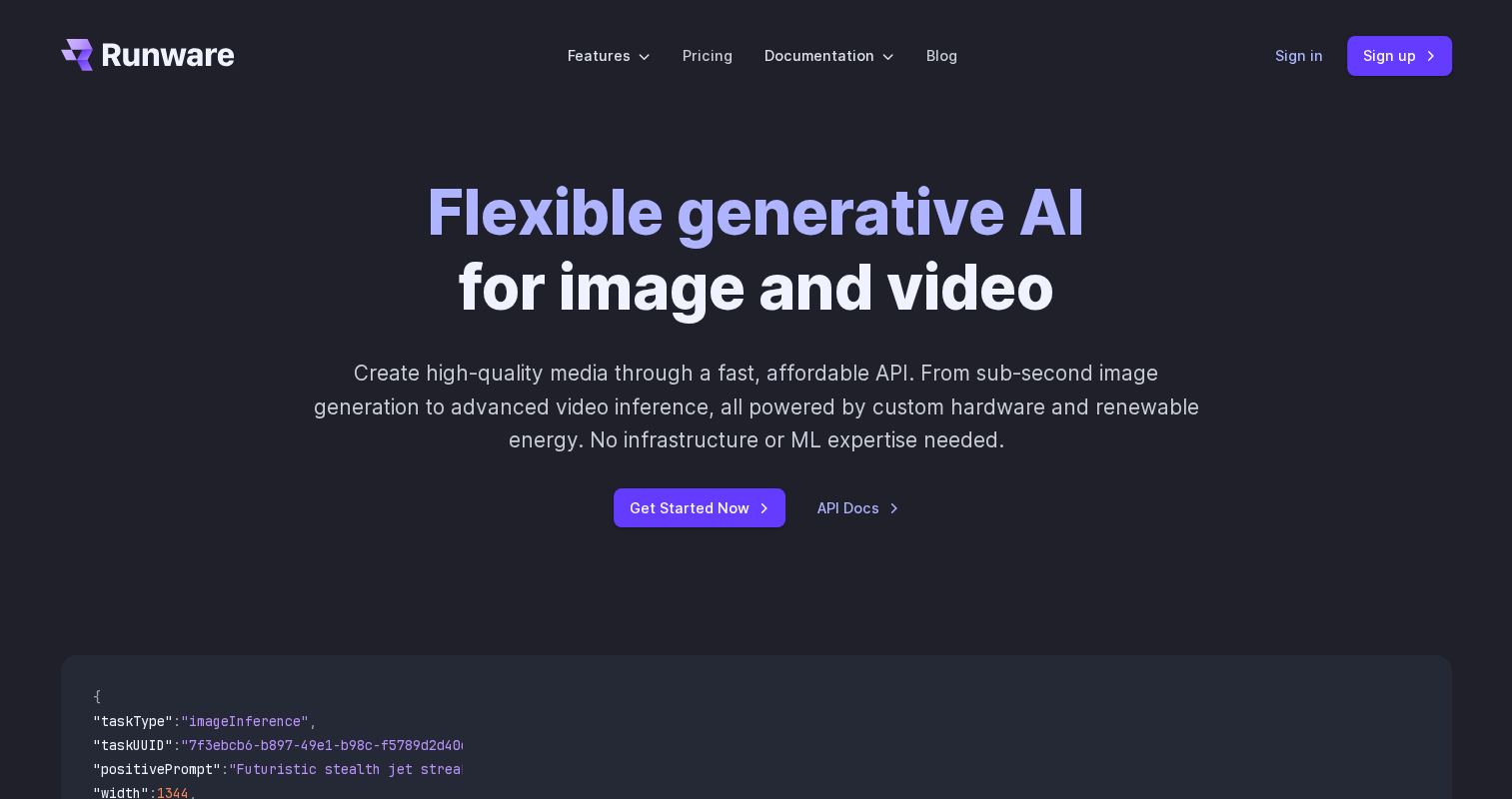 click on "Sign in" at bounding box center (1299, 55) 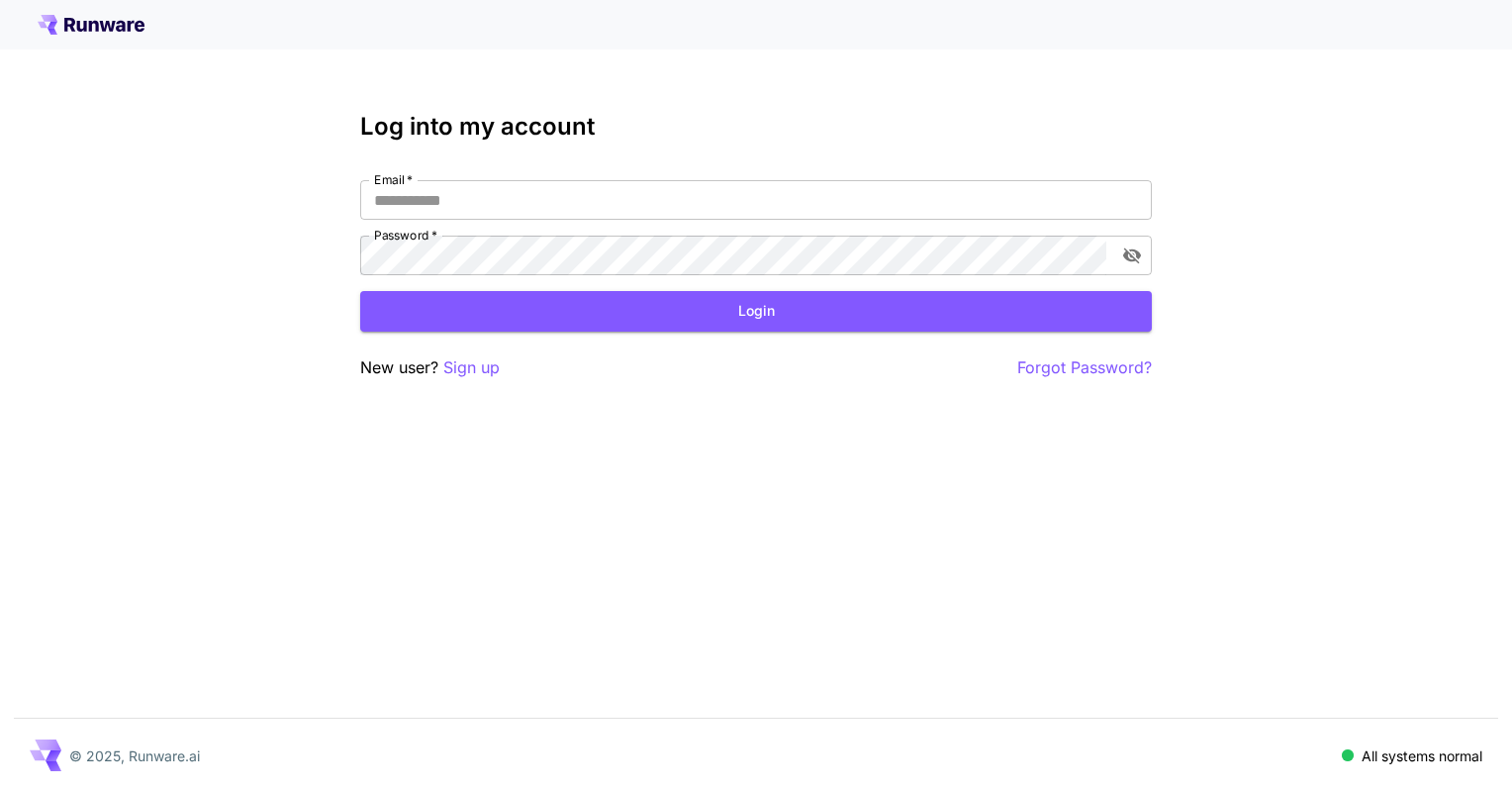 scroll, scrollTop: 0, scrollLeft: 0, axis: both 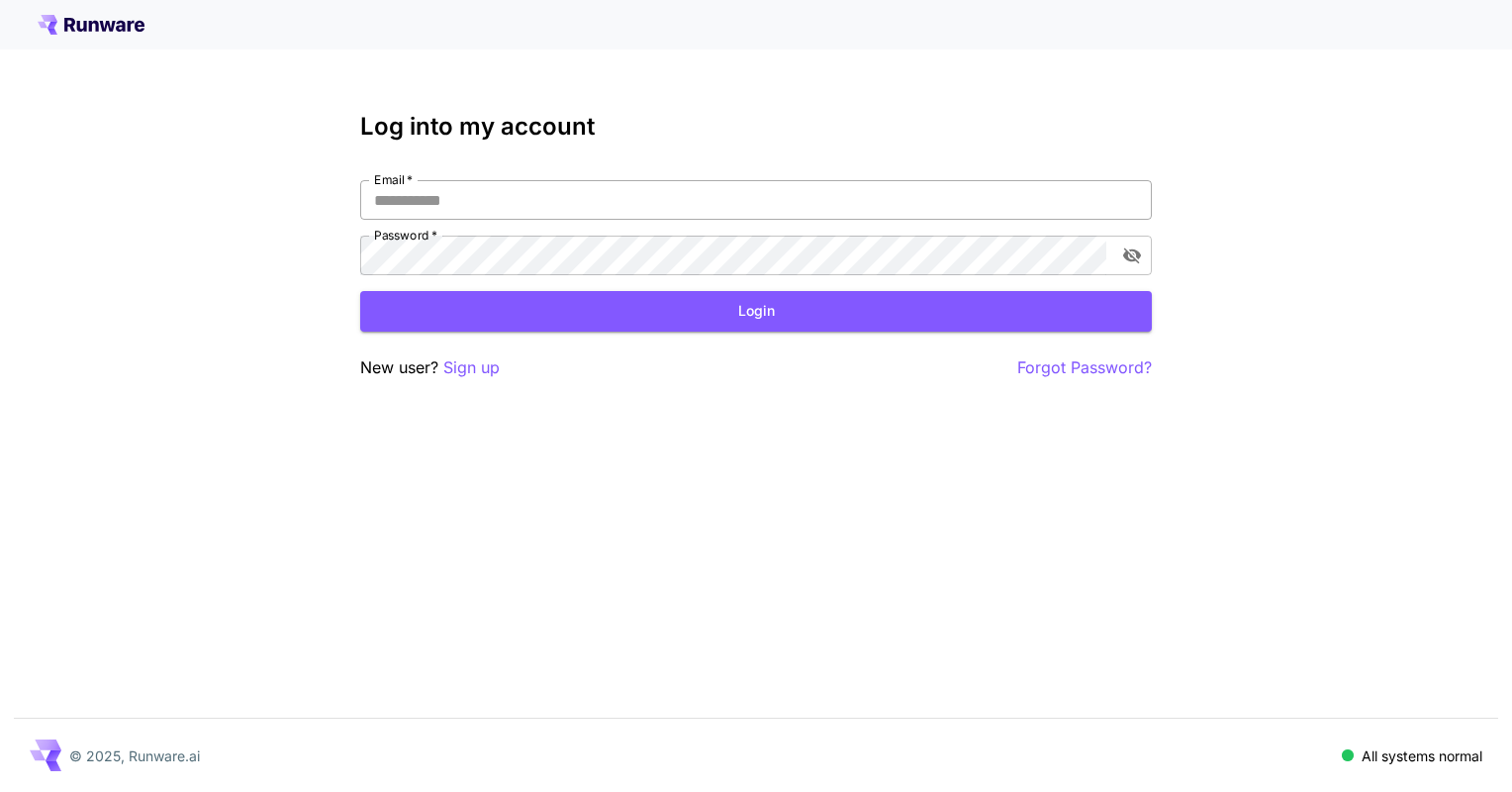 click on "Email   *" at bounding box center (756, 200) 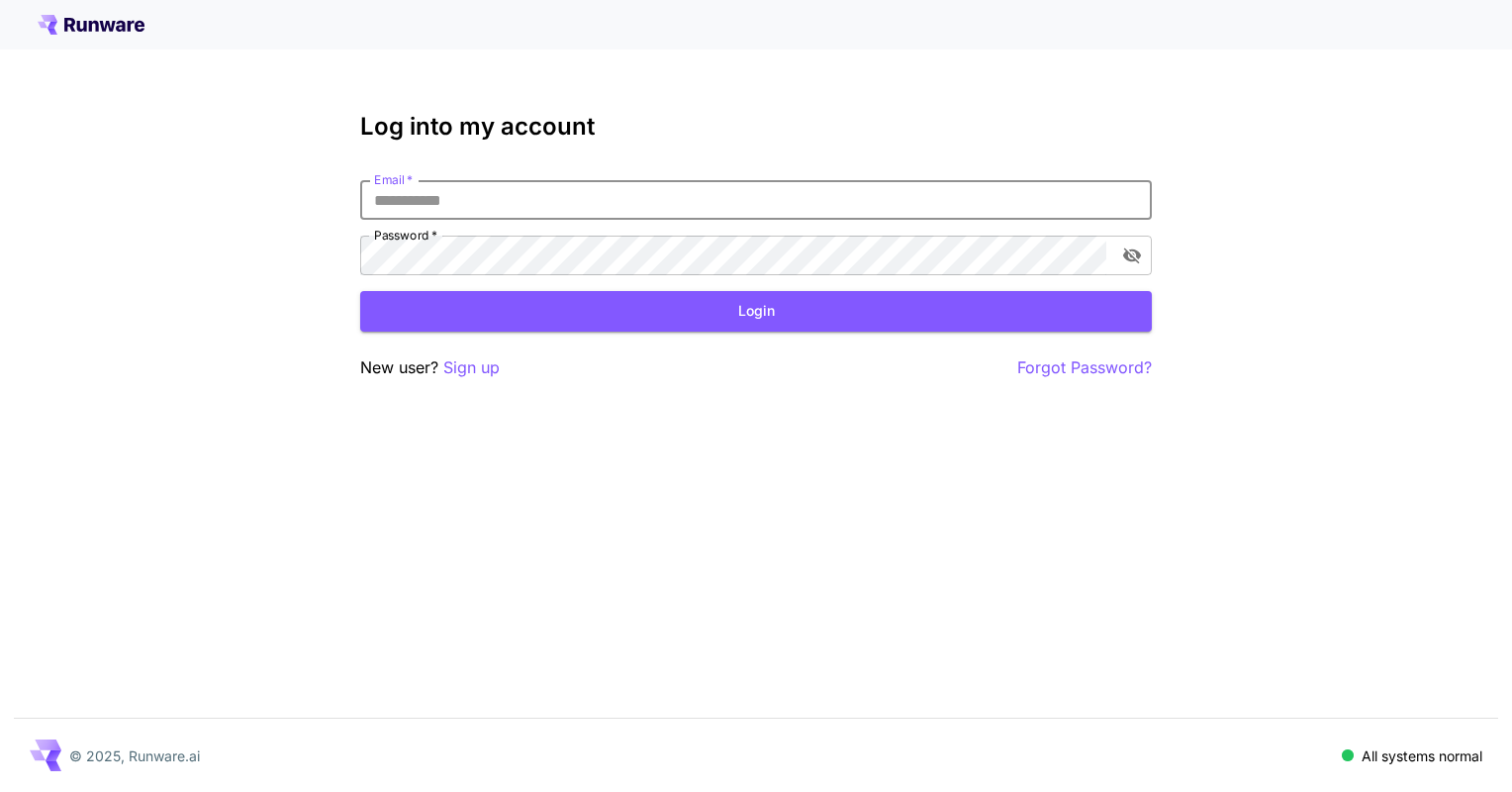 click on "Email   *" at bounding box center (756, 200) 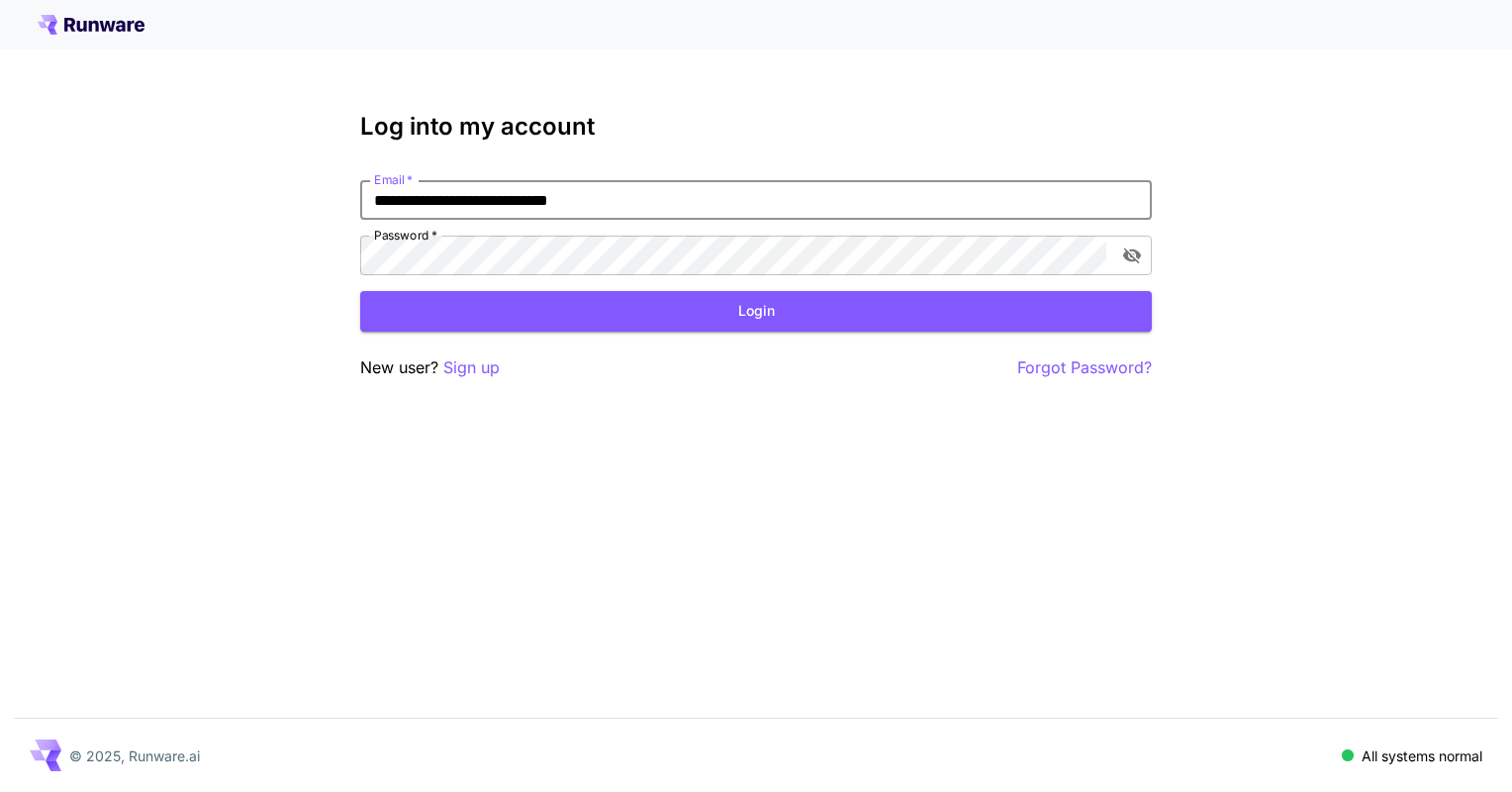 type on "**********" 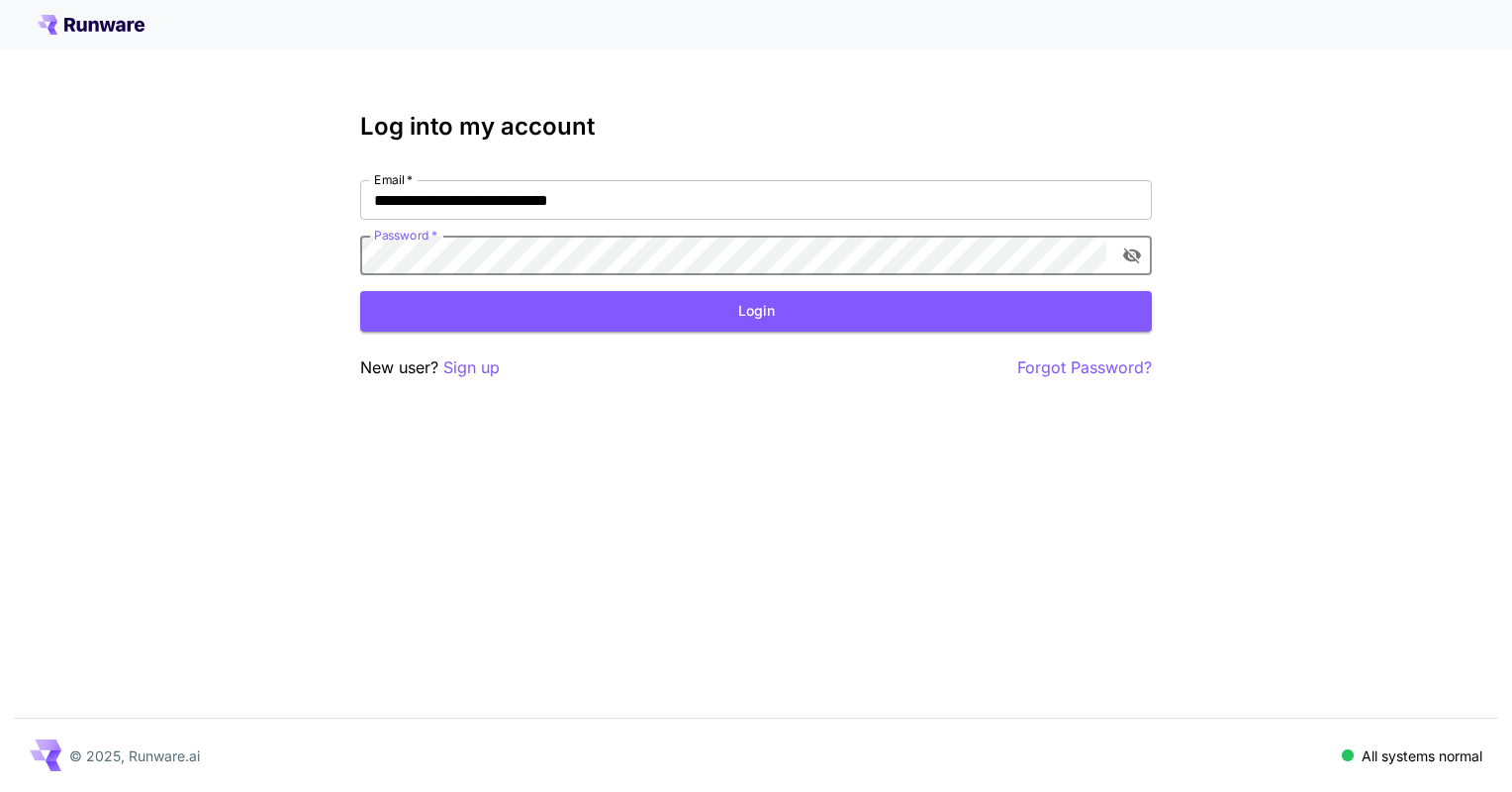 click 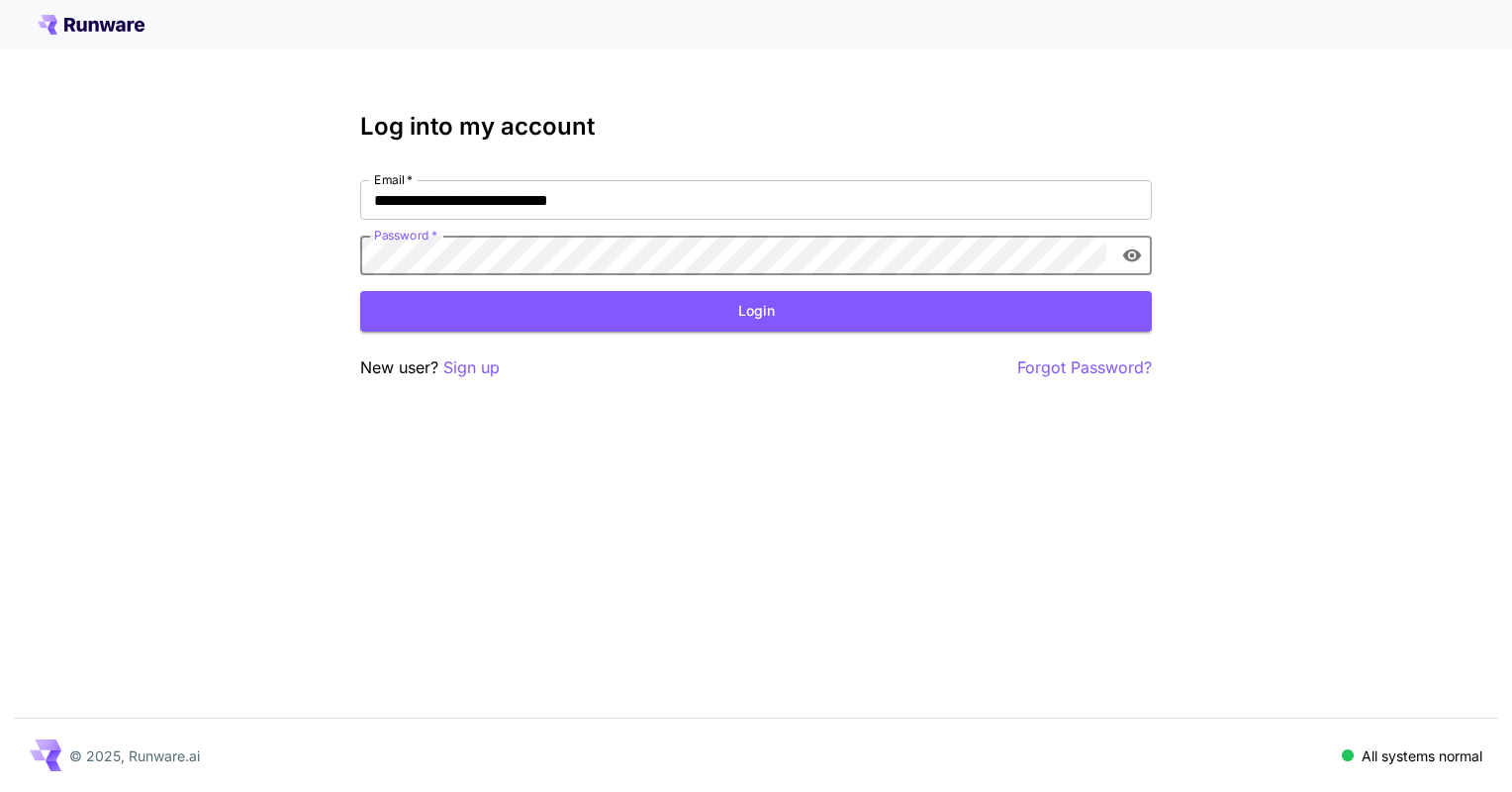 click on "Login" at bounding box center [756, 311] 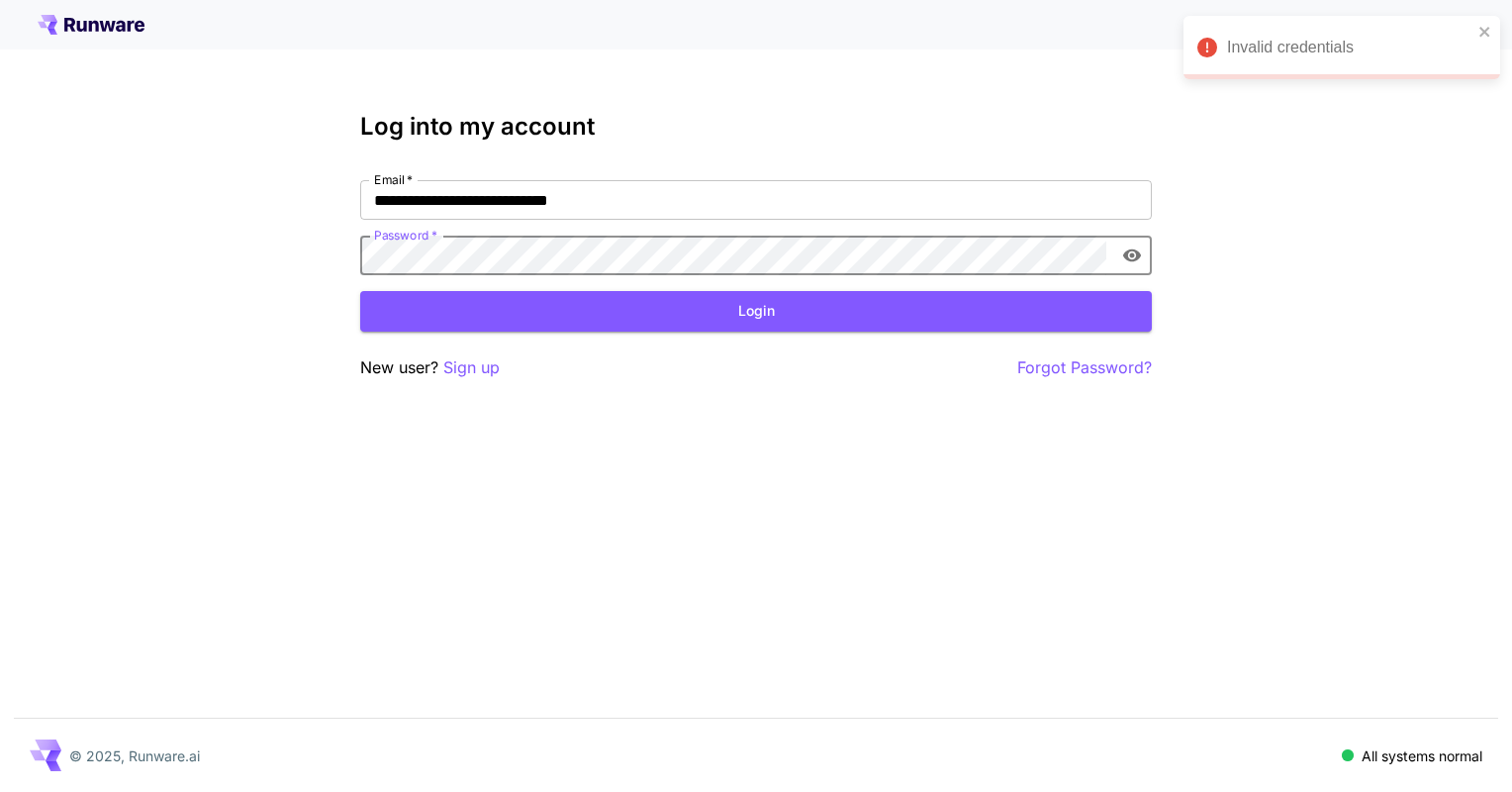 click on "Login" at bounding box center (756, 311) 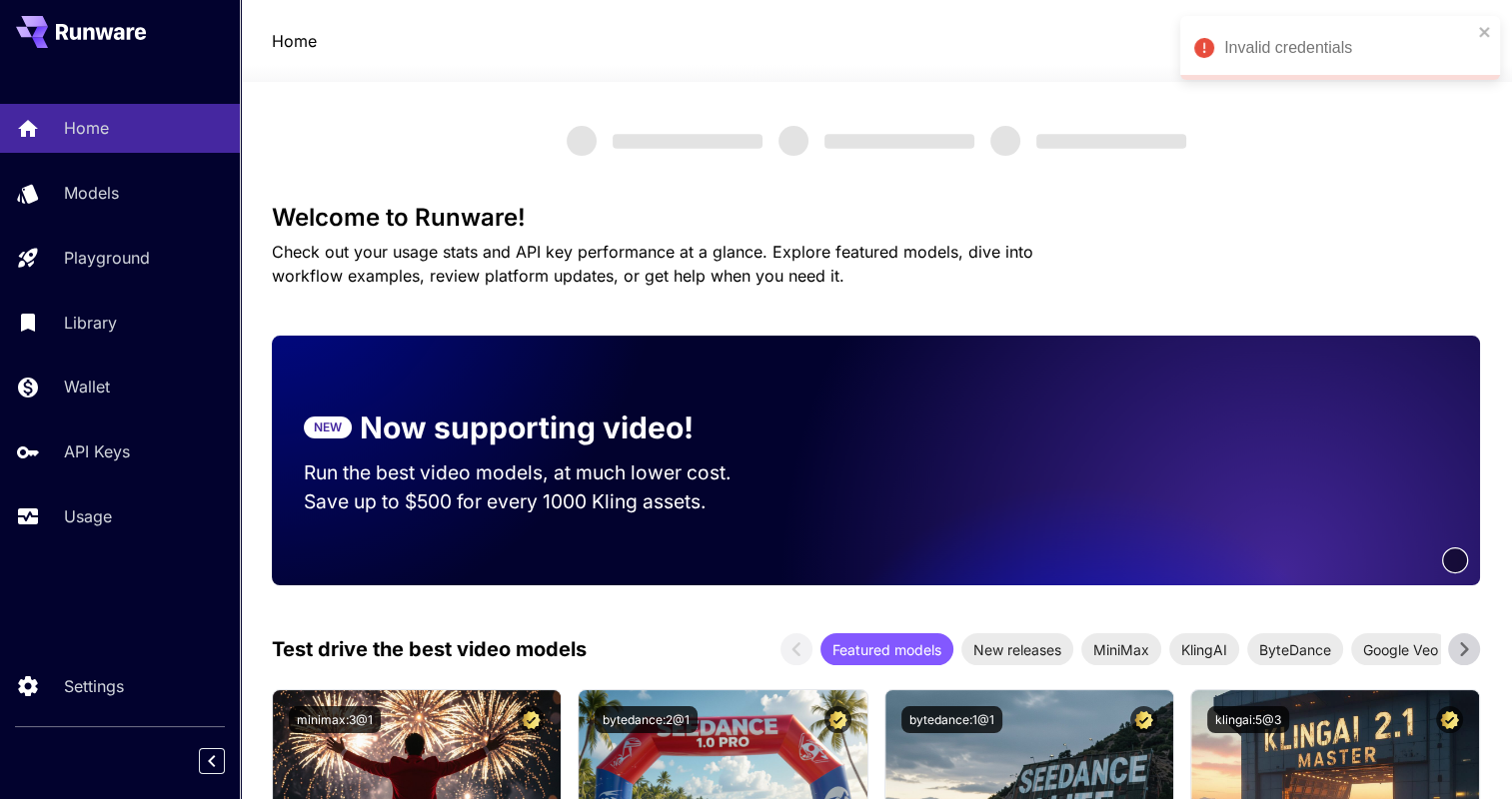 click on "Check out your usage stats and API key performance at a glance. Explore featured models, dive into workflow examples, review platform updates, or get help when you need it." at bounding box center (688, 264) 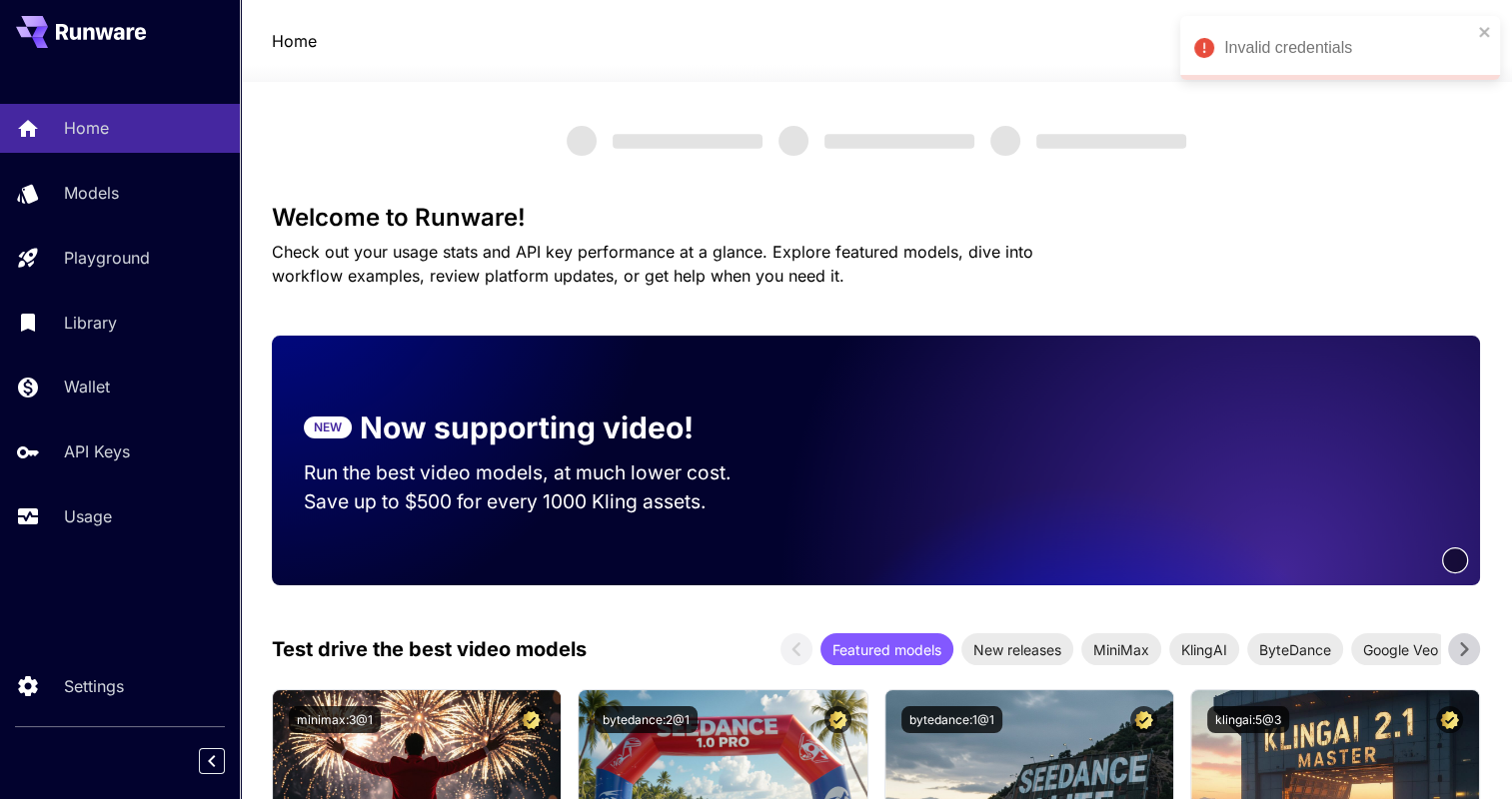 click on "Welcome to Runware! Check out your usage stats and API key performance at a glance. Explore featured models, dive into workflow examples, review platform updates, or get help when you need it. NEW Now supporting video! Run the best video models, at much lower cost. Save up to $500 for every 1000 Kling assets. Test drive the best video models Featured models New releases MiniMax KlingAI ByteDance Google Veo PixVerse Vidu Launch in Playground minimax:3@1                             MiniMax 02 Hailuo Most polished and dynamic model with vibrant, theatrical visuals and fluid motion. Ideal for viral content and commercial-style footage. Launch in Playground bytedance:2@1                             Seedance 1.0 Pro Advanced video model that creates smooth, high-quality 1080p clips up to 10 seconds long. Great for dynamic scenes, clean motion, and strong consistency across shots. Launch in Playground bytedance:1@1                             Seedance 1.0 Lite Launch in Playground klingai:5@3" at bounding box center [875, 3255] 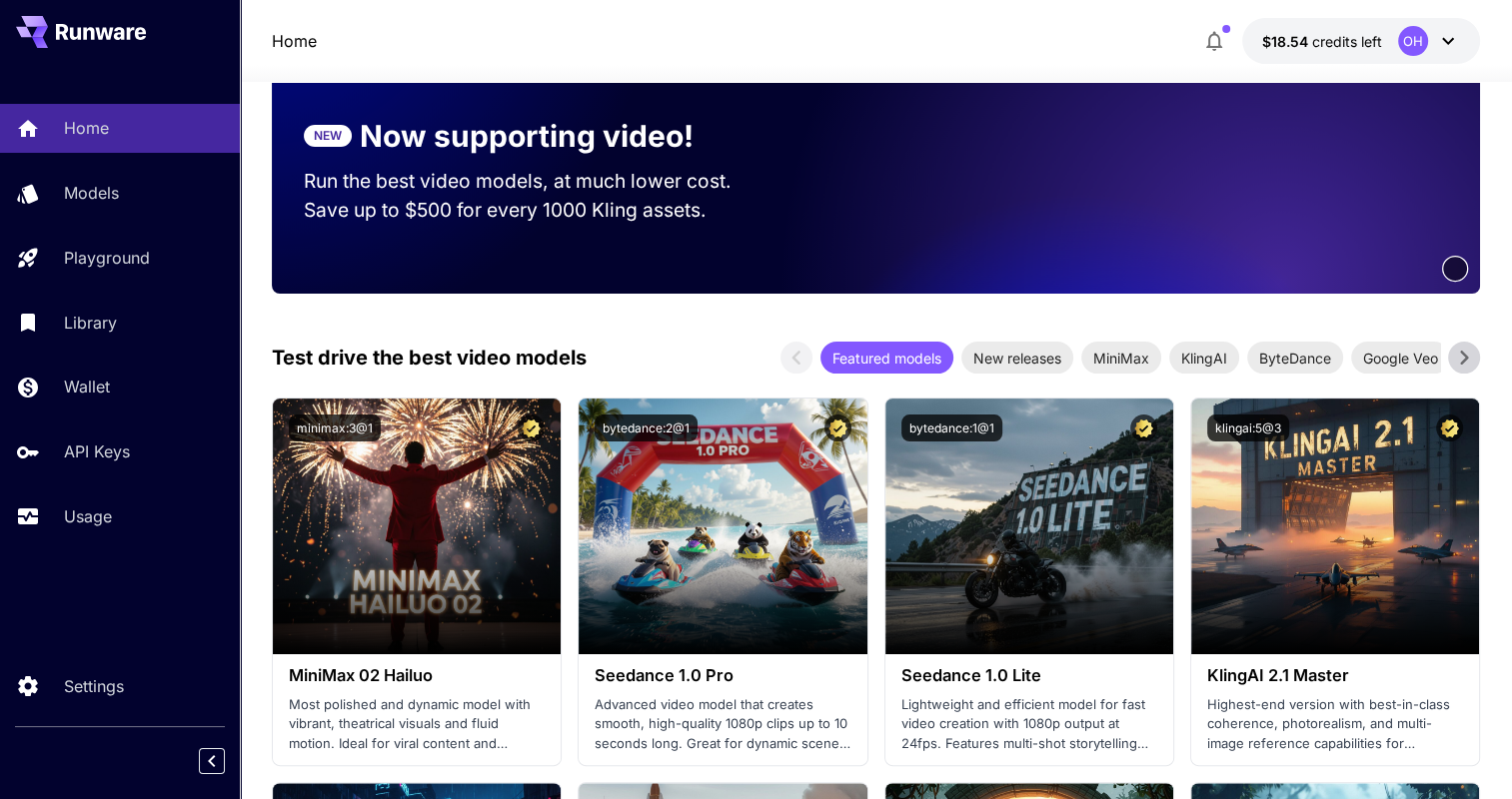 scroll, scrollTop: 0, scrollLeft: 0, axis: both 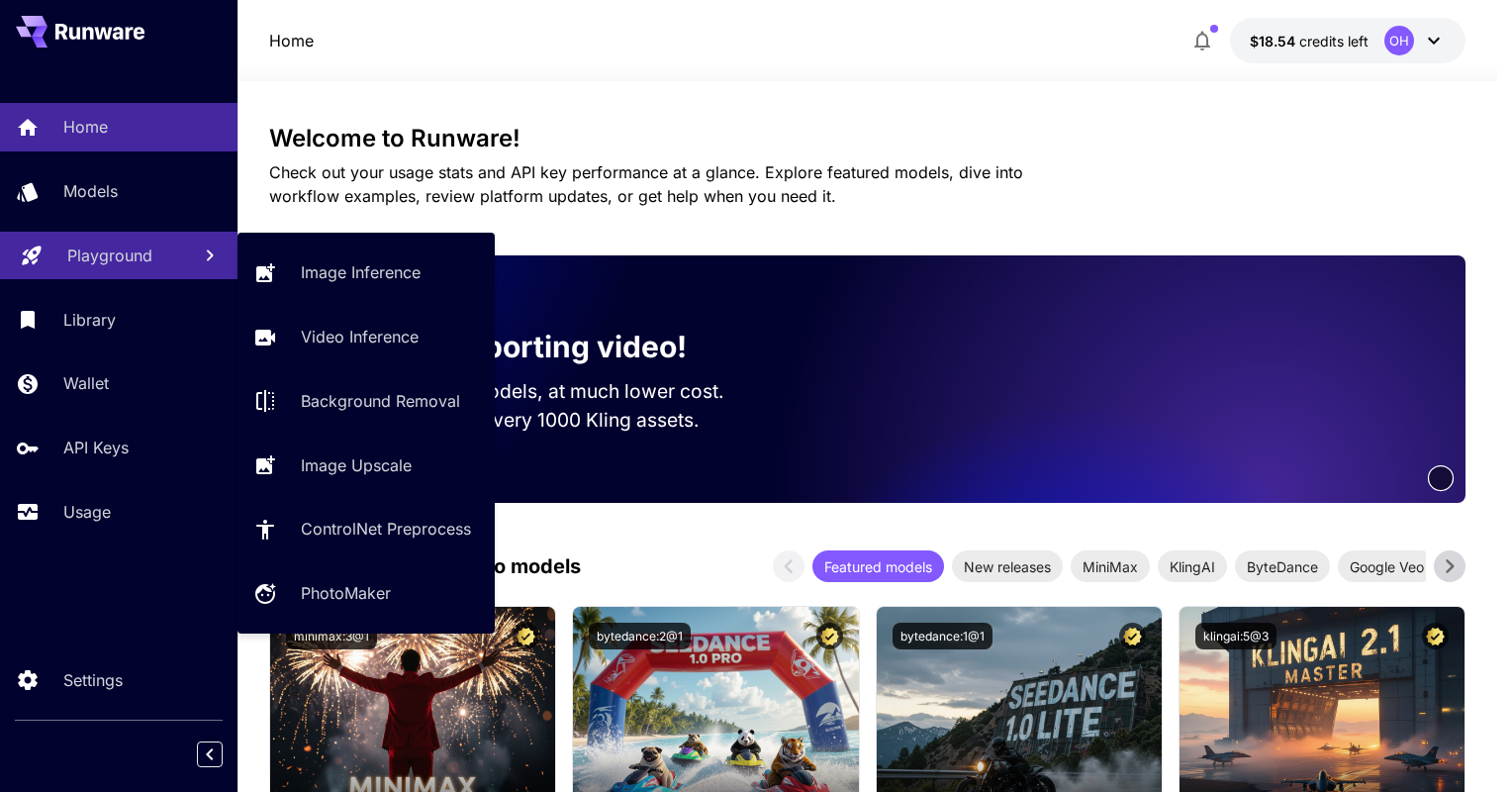 click on "Playground" at bounding box center [119, 255] 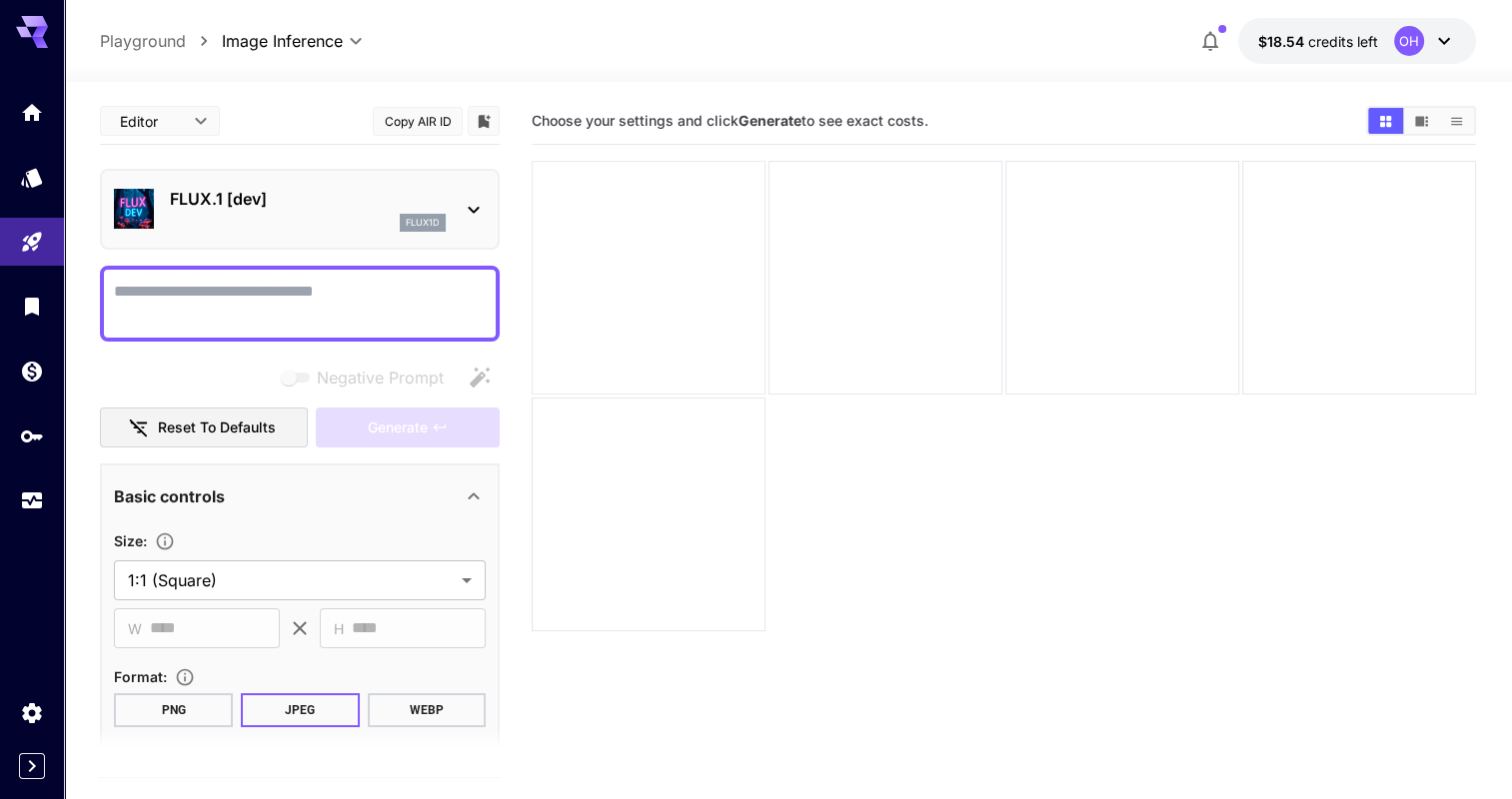click at bounding box center [649, 278] 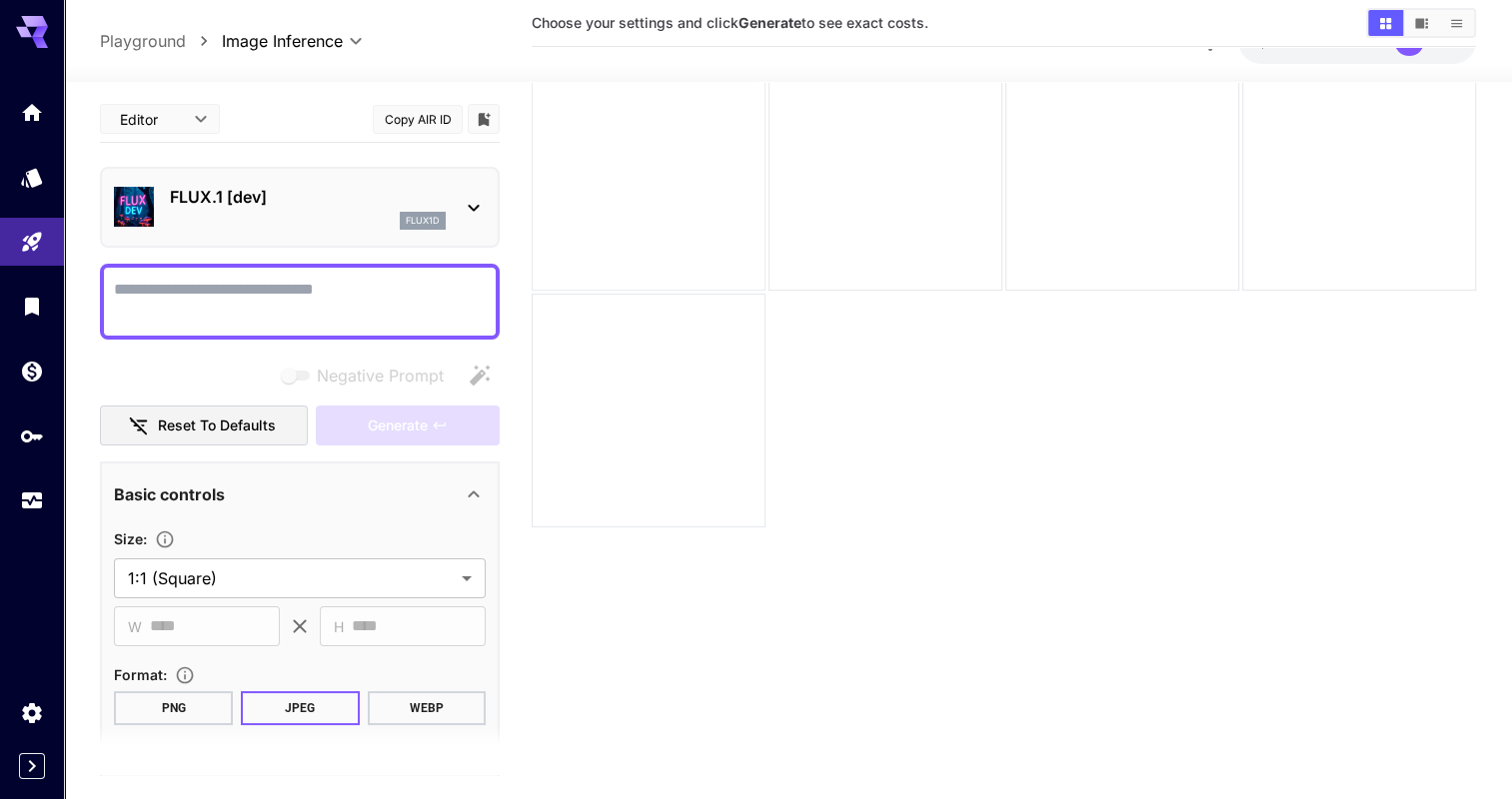 scroll, scrollTop: 0, scrollLeft: 0, axis: both 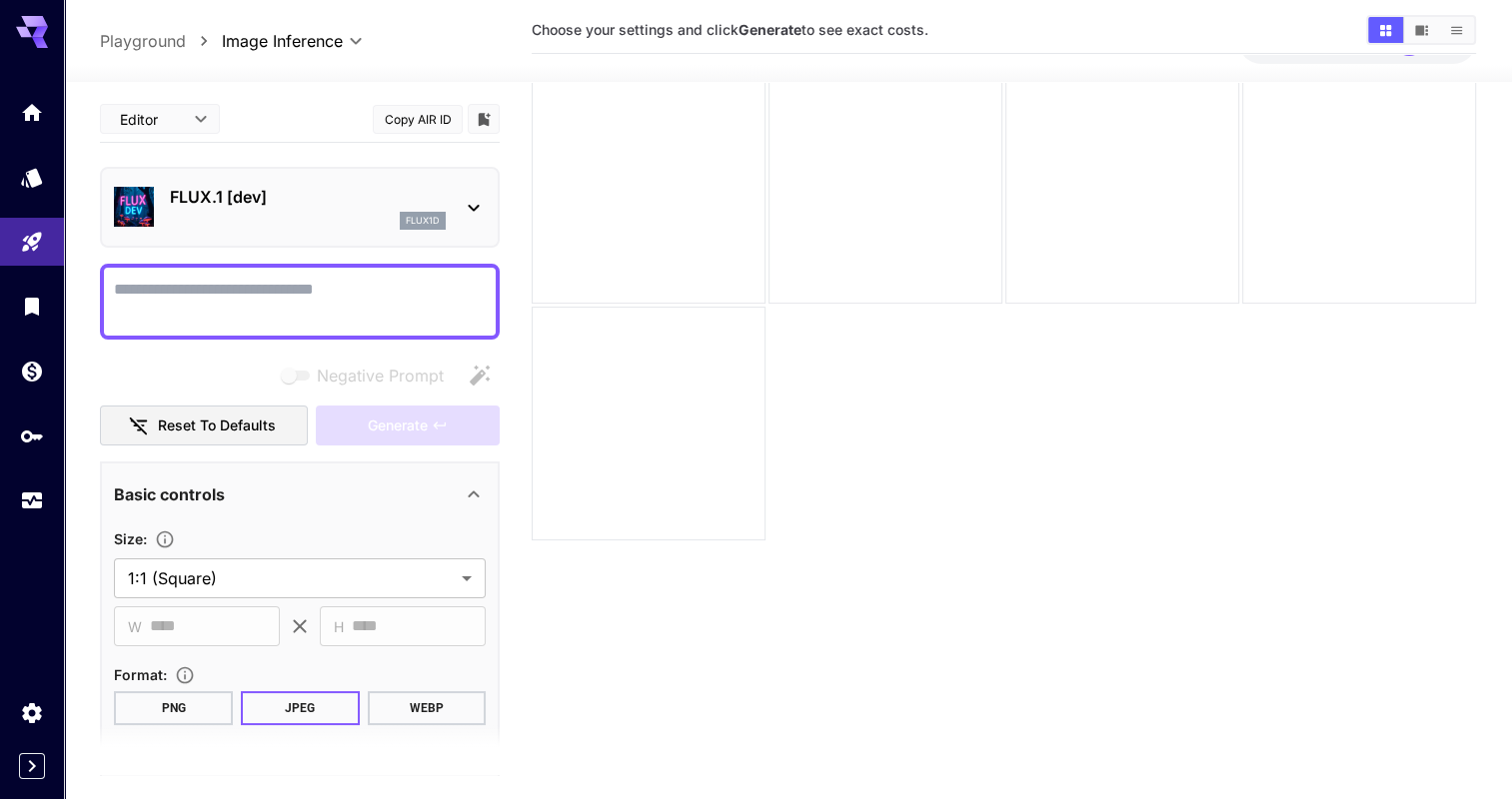 click on "FLUX.1 [dev]" at bounding box center (308, 197) 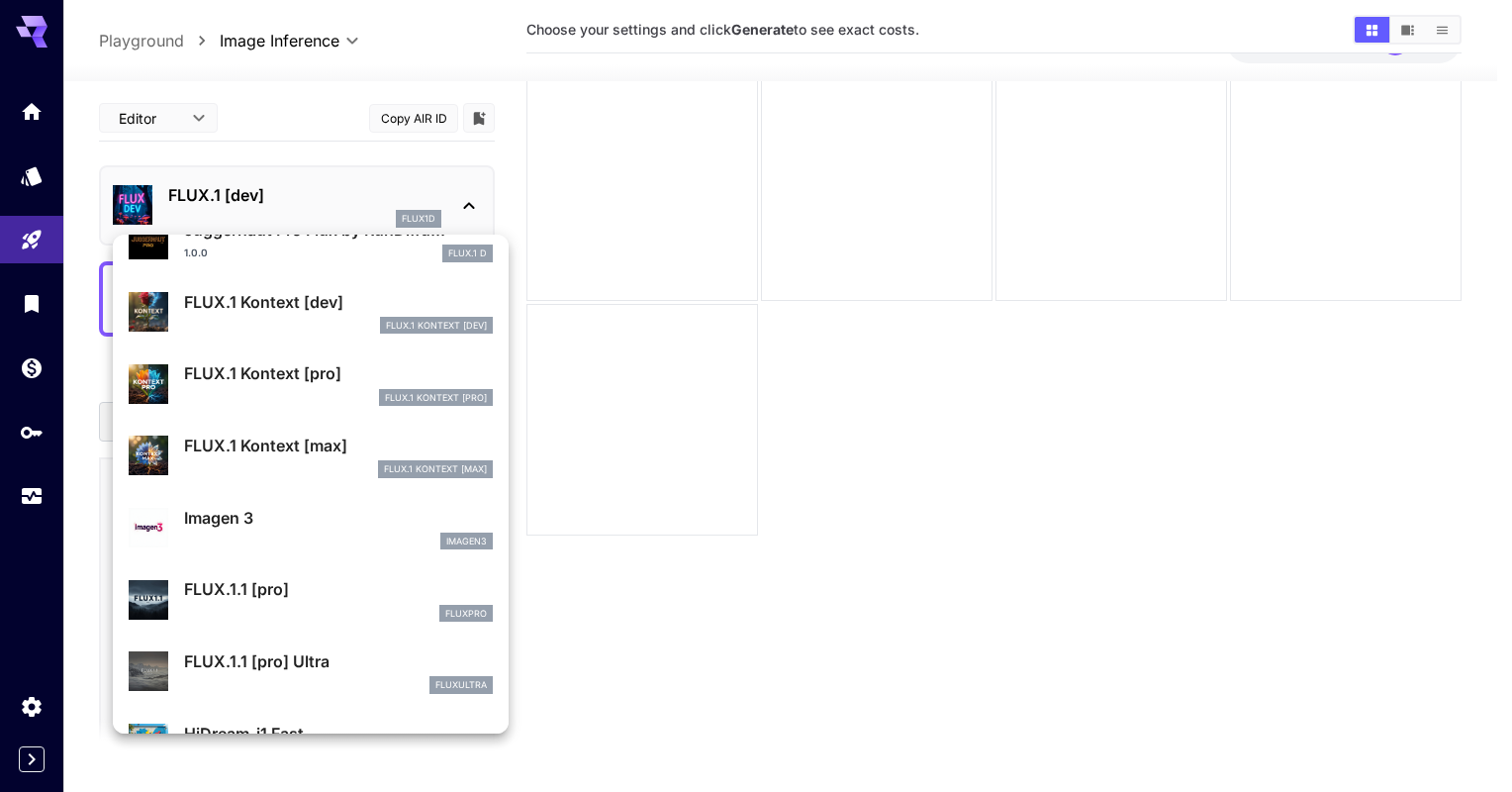 scroll, scrollTop: 751, scrollLeft: 0, axis: vertical 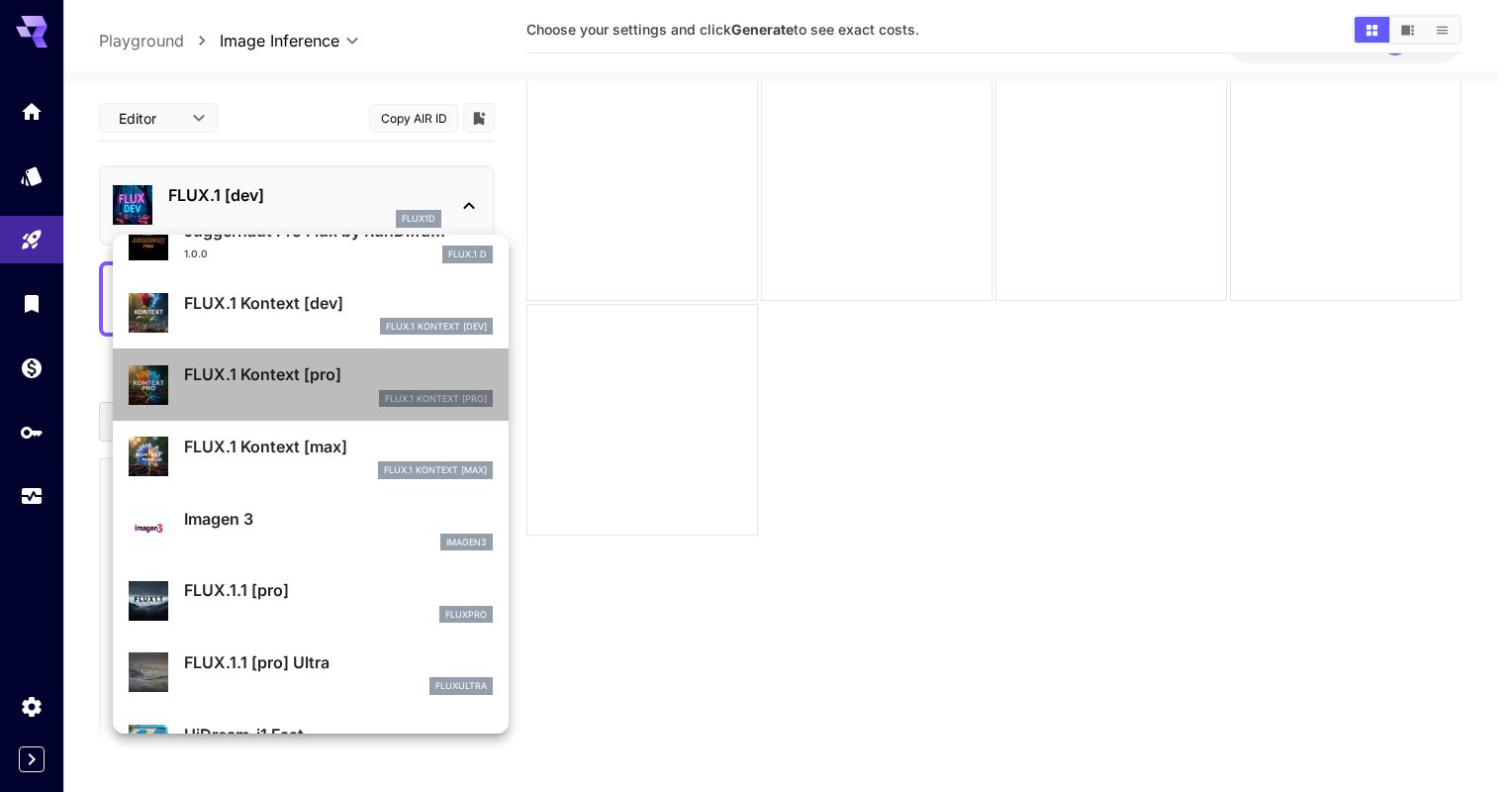 click on "FlUX.1 Kontext [pro]" at bounding box center (338, 399) 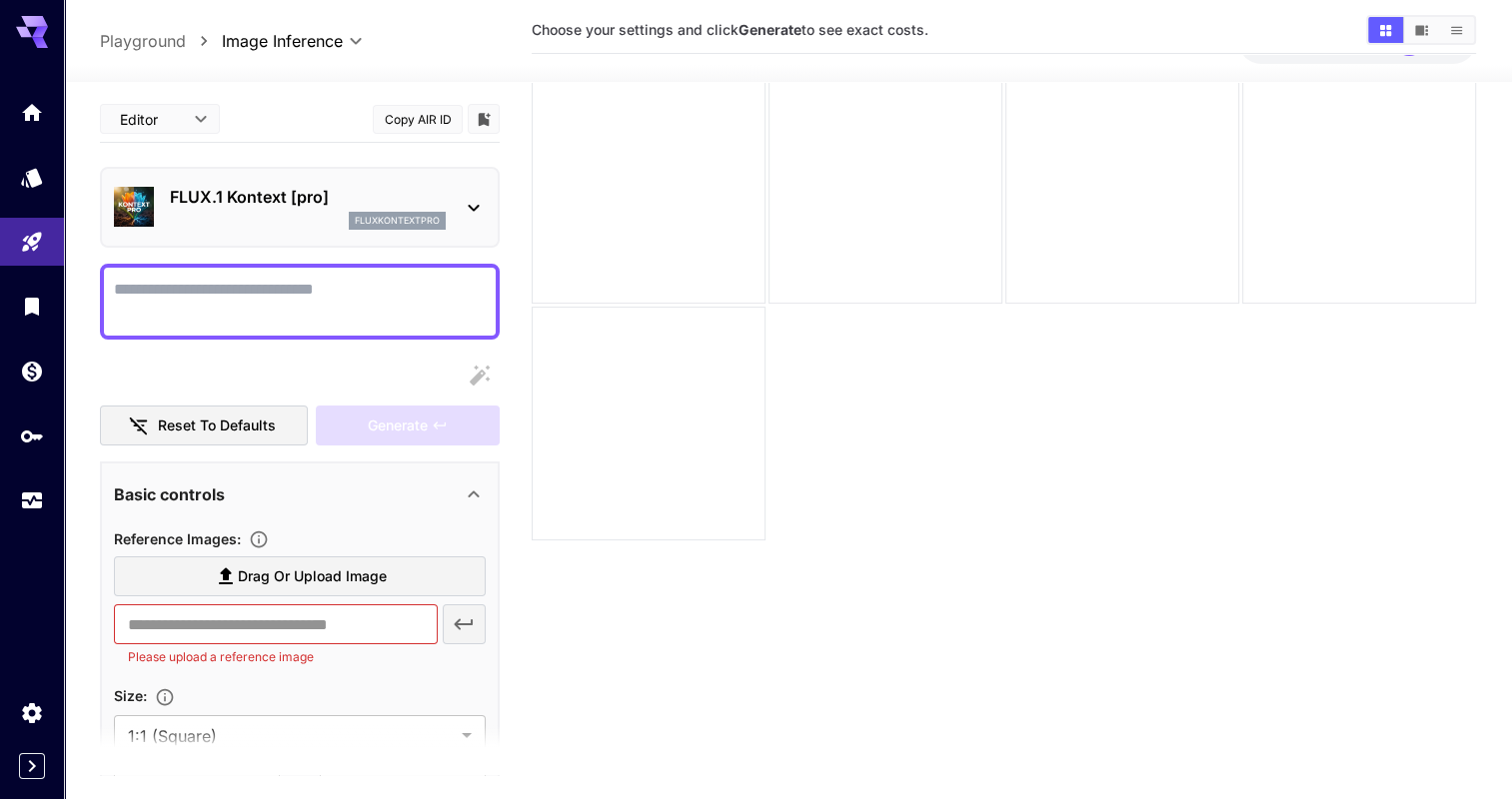 click on "fluxkontextpro" at bounding box center [308, 221] 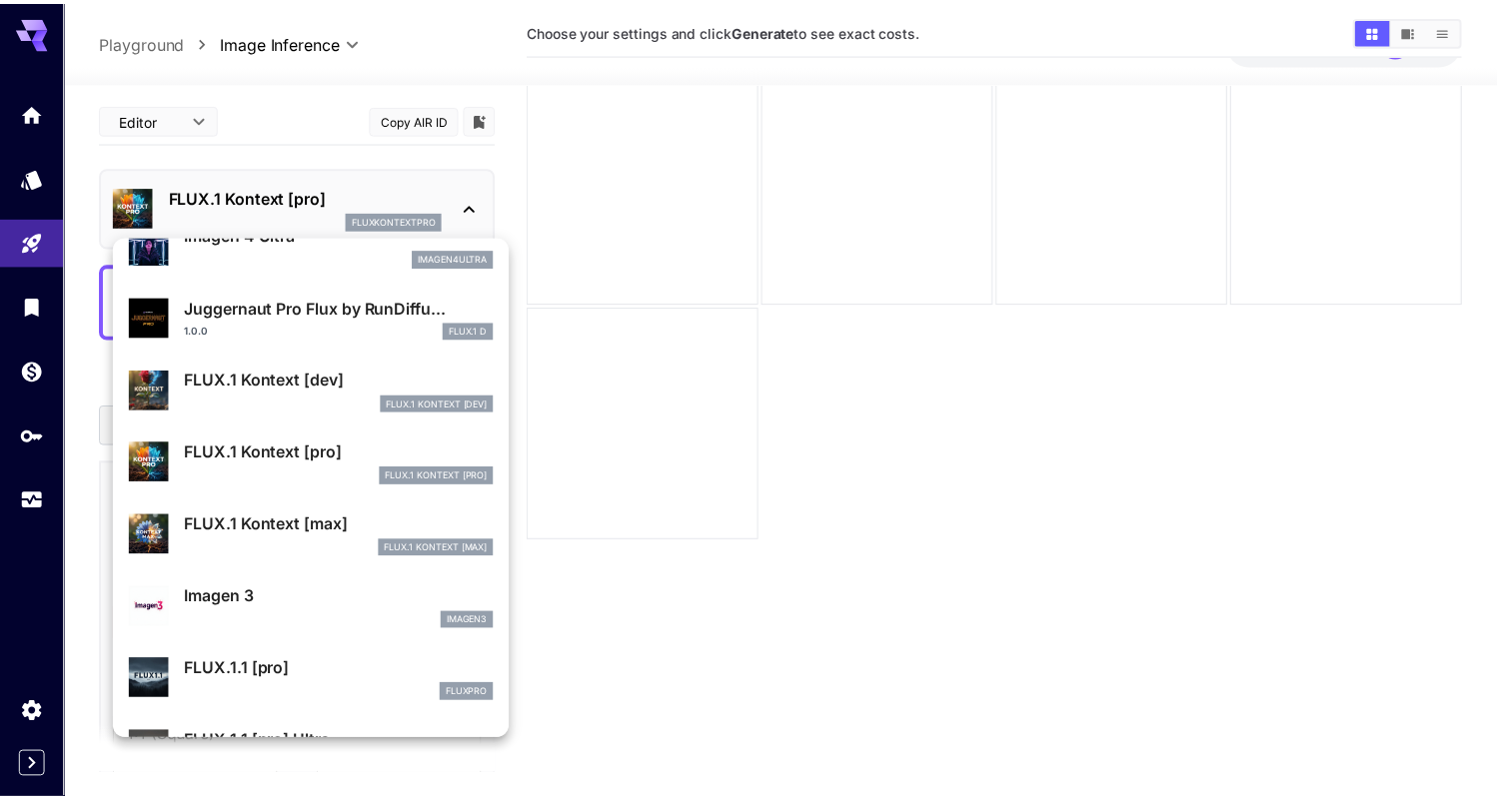 scroll, scrollTop: 683, scrollLeft: 0, axis: vertical 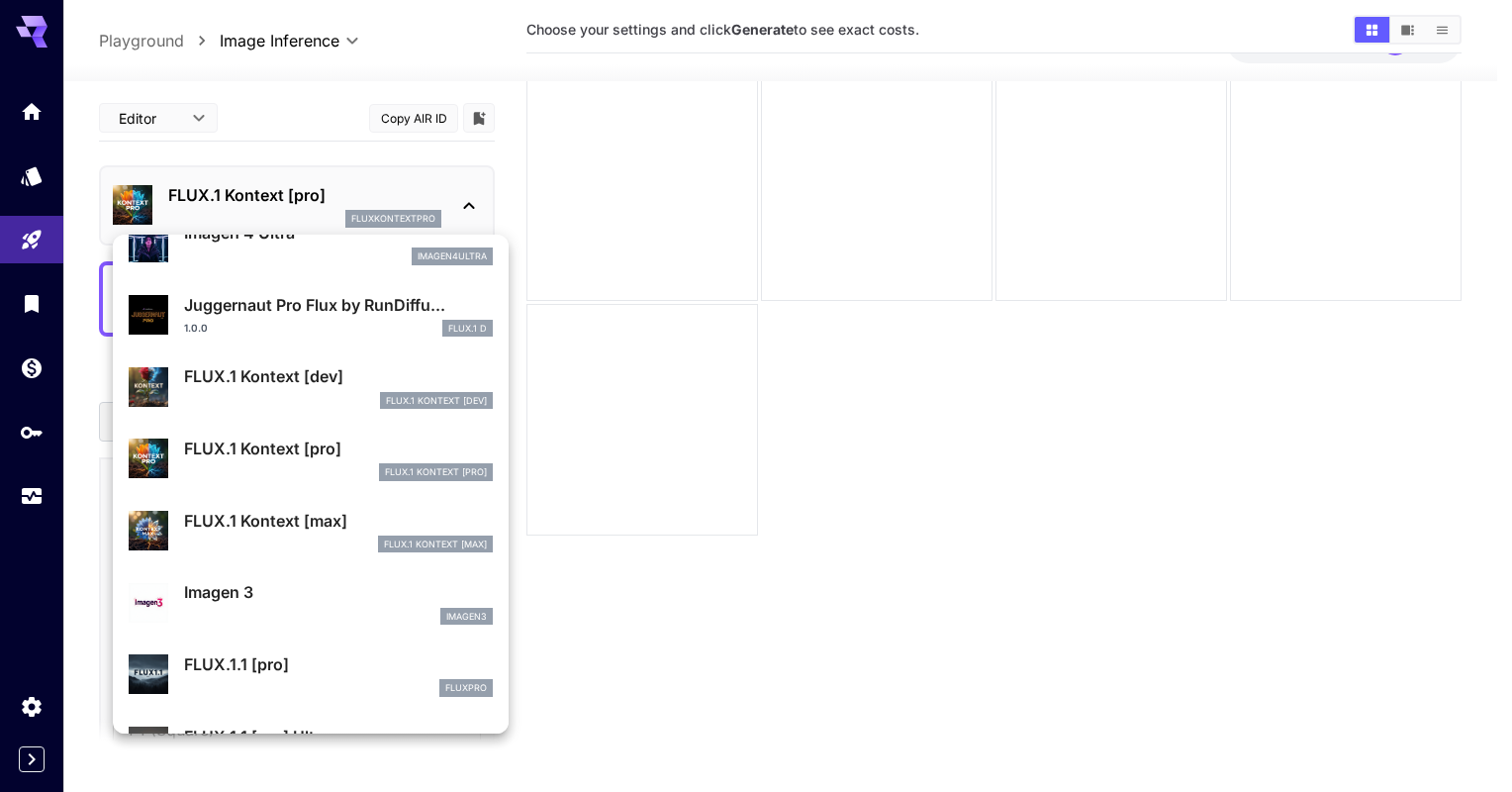 click on "FLUX.1 Kontext [dev]" at bounding box center (338, 376) 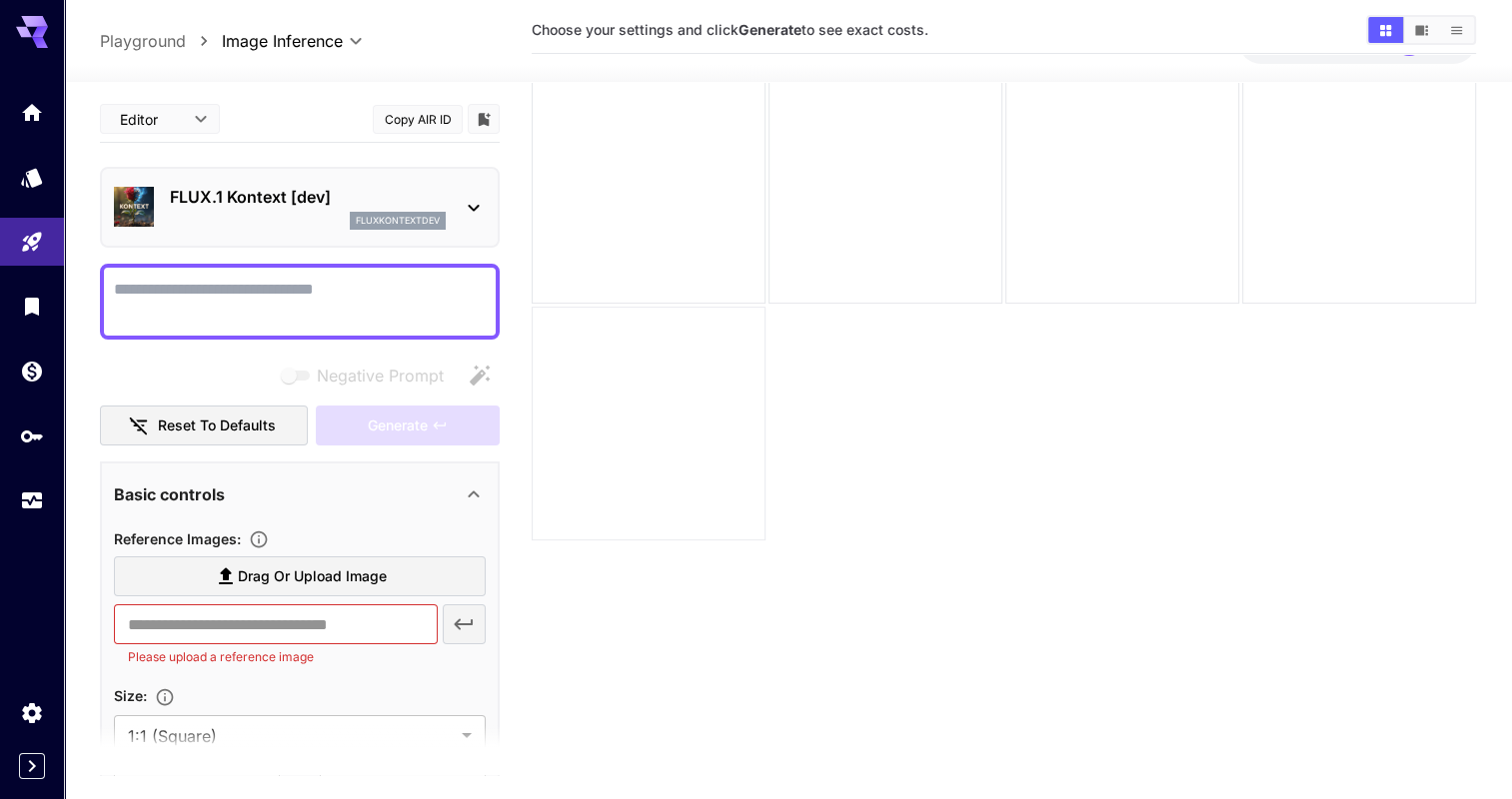 scroll, scrollTop: 158, scrollLeft: 0, axis: vertical 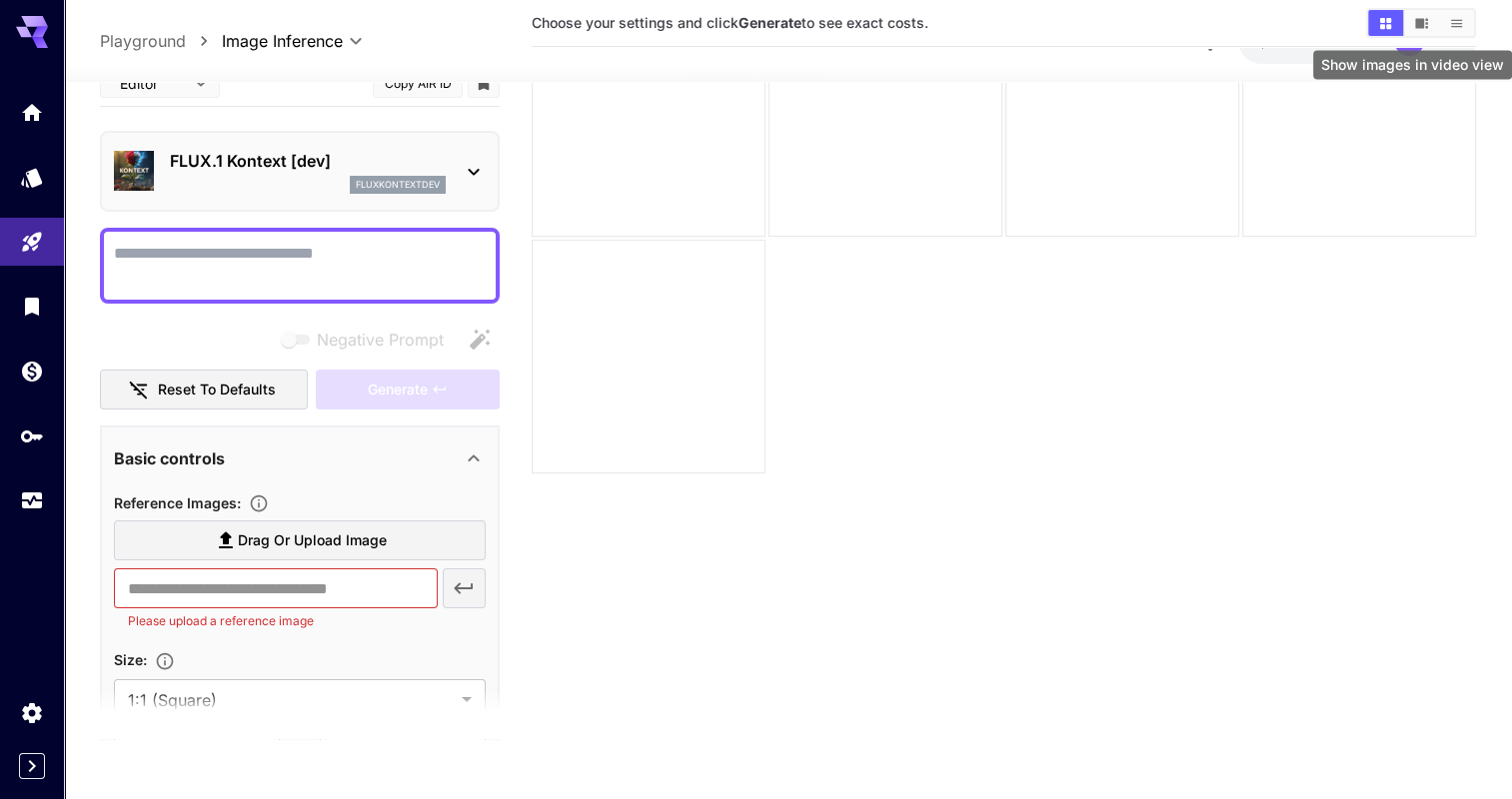 click 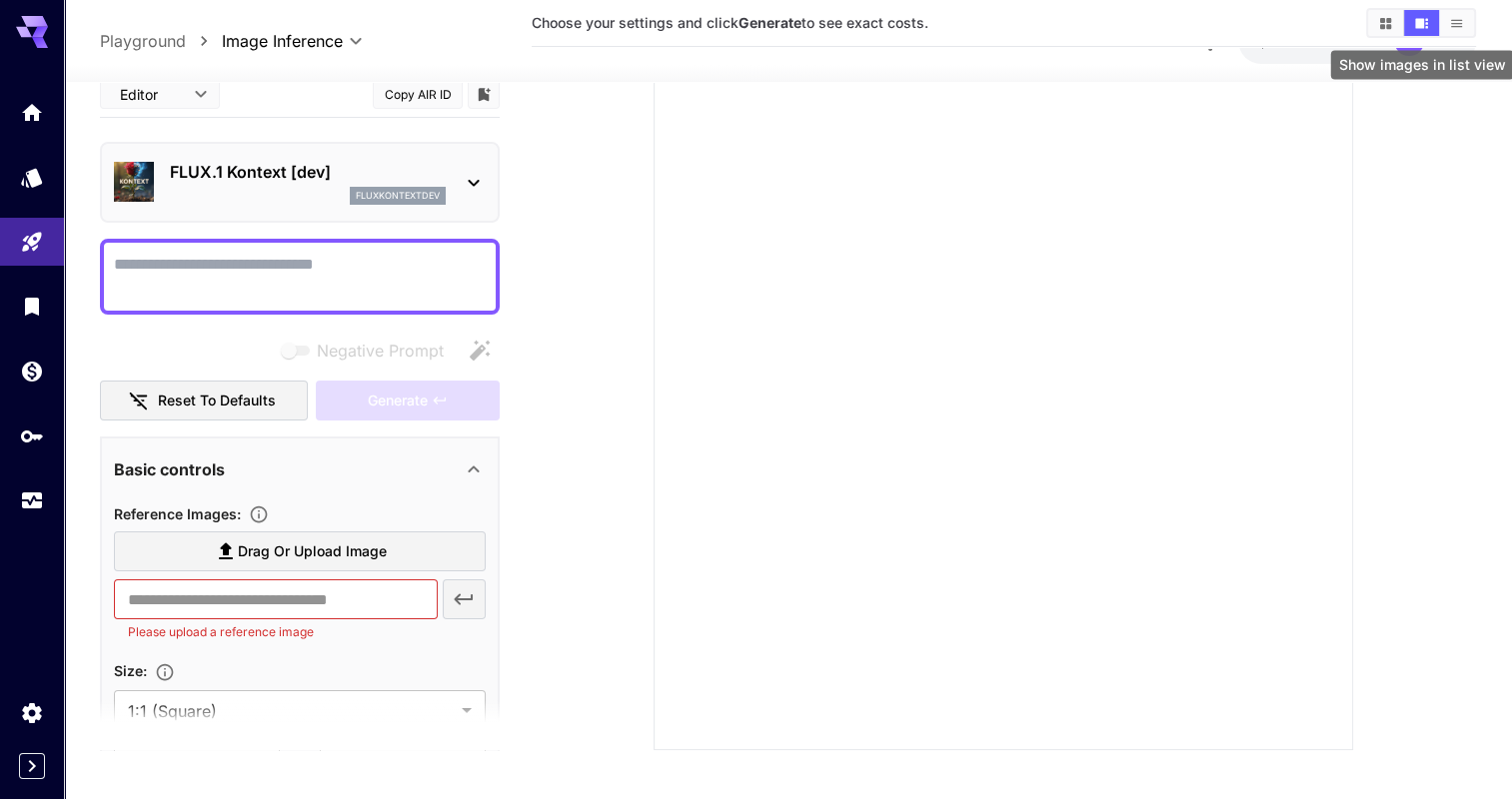 click at bounding box center (1456, 23) 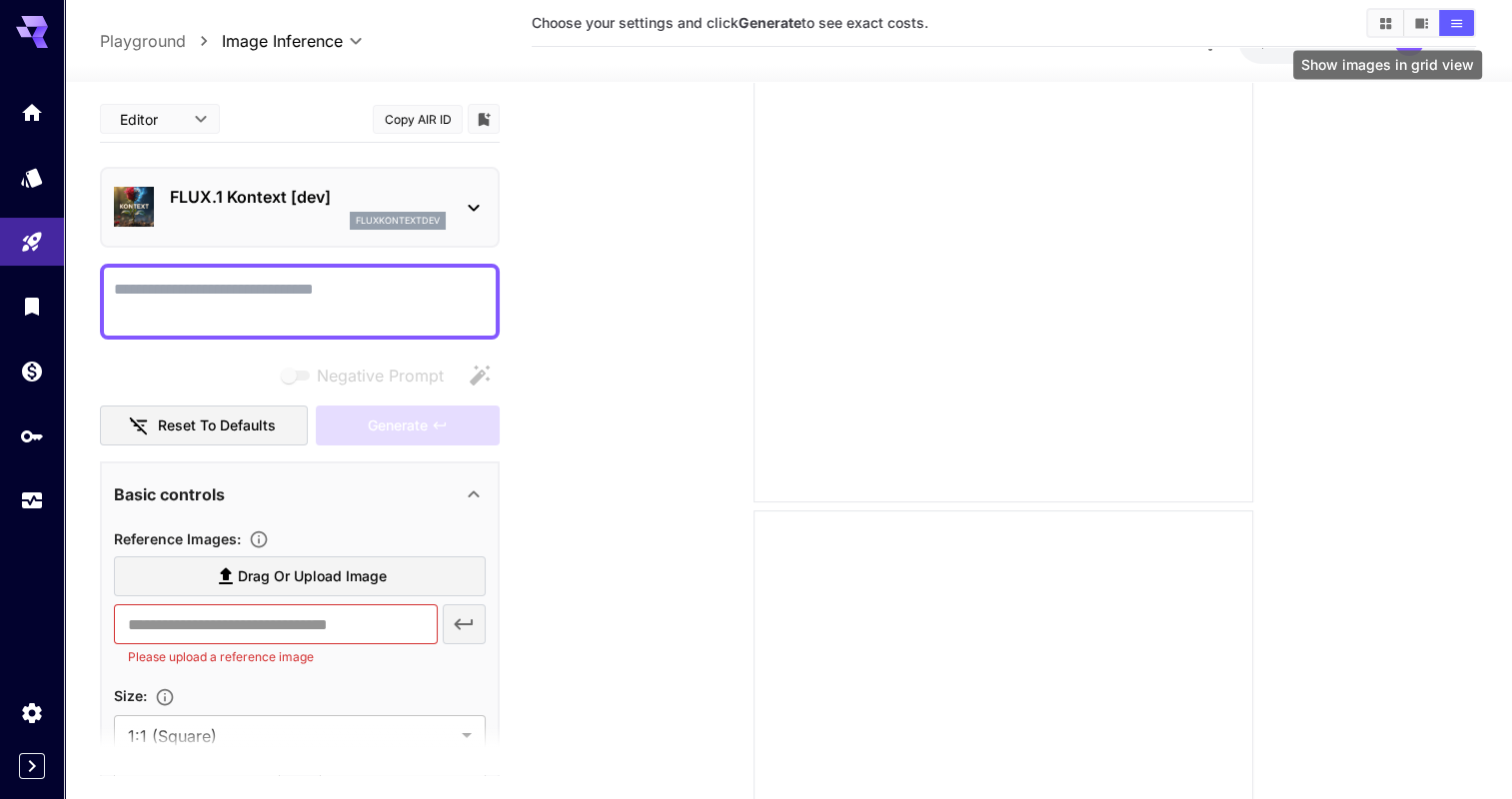 click 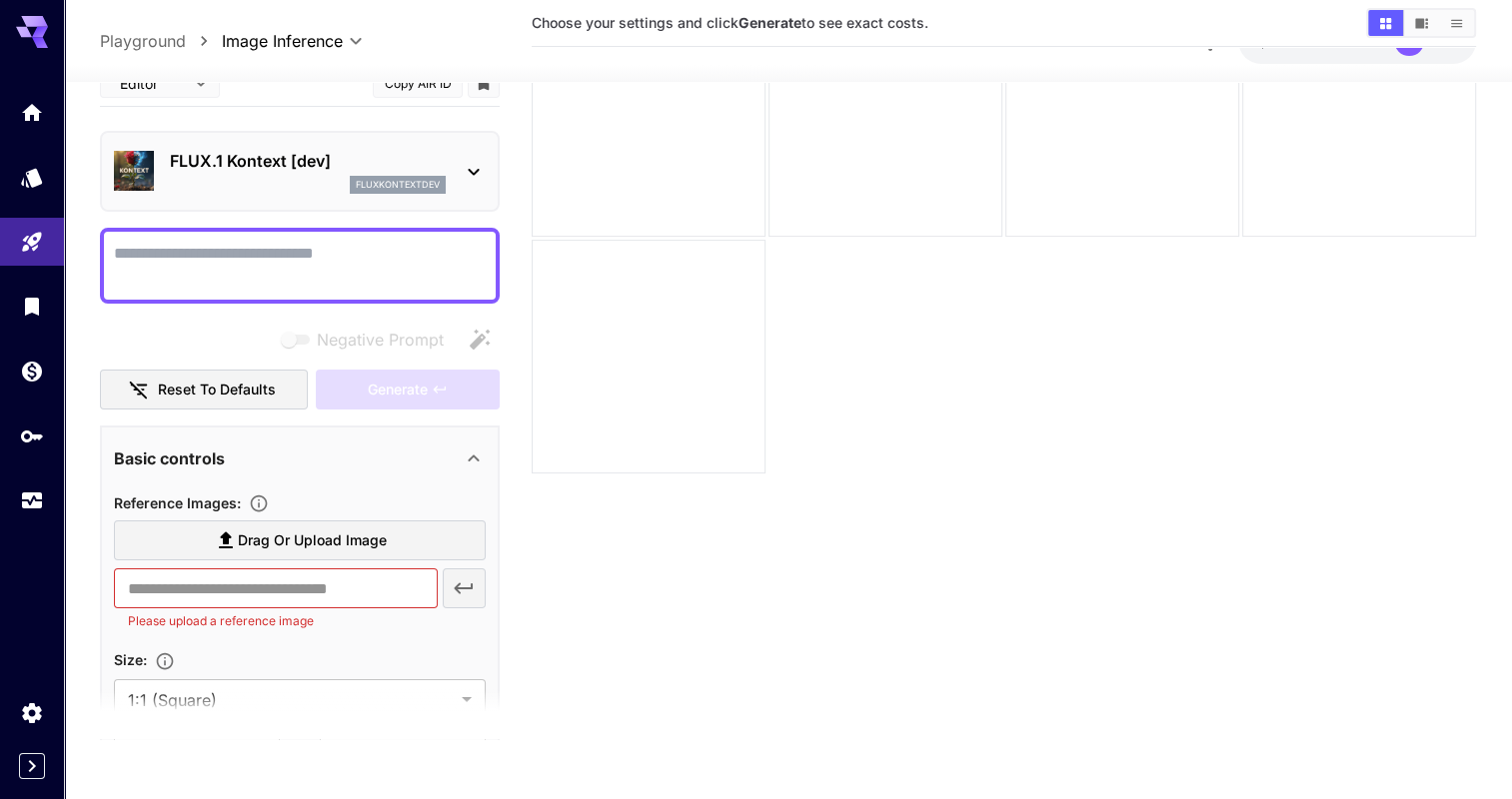 scroll, scrollTop: 0, scrollLeft: 0, axis: both 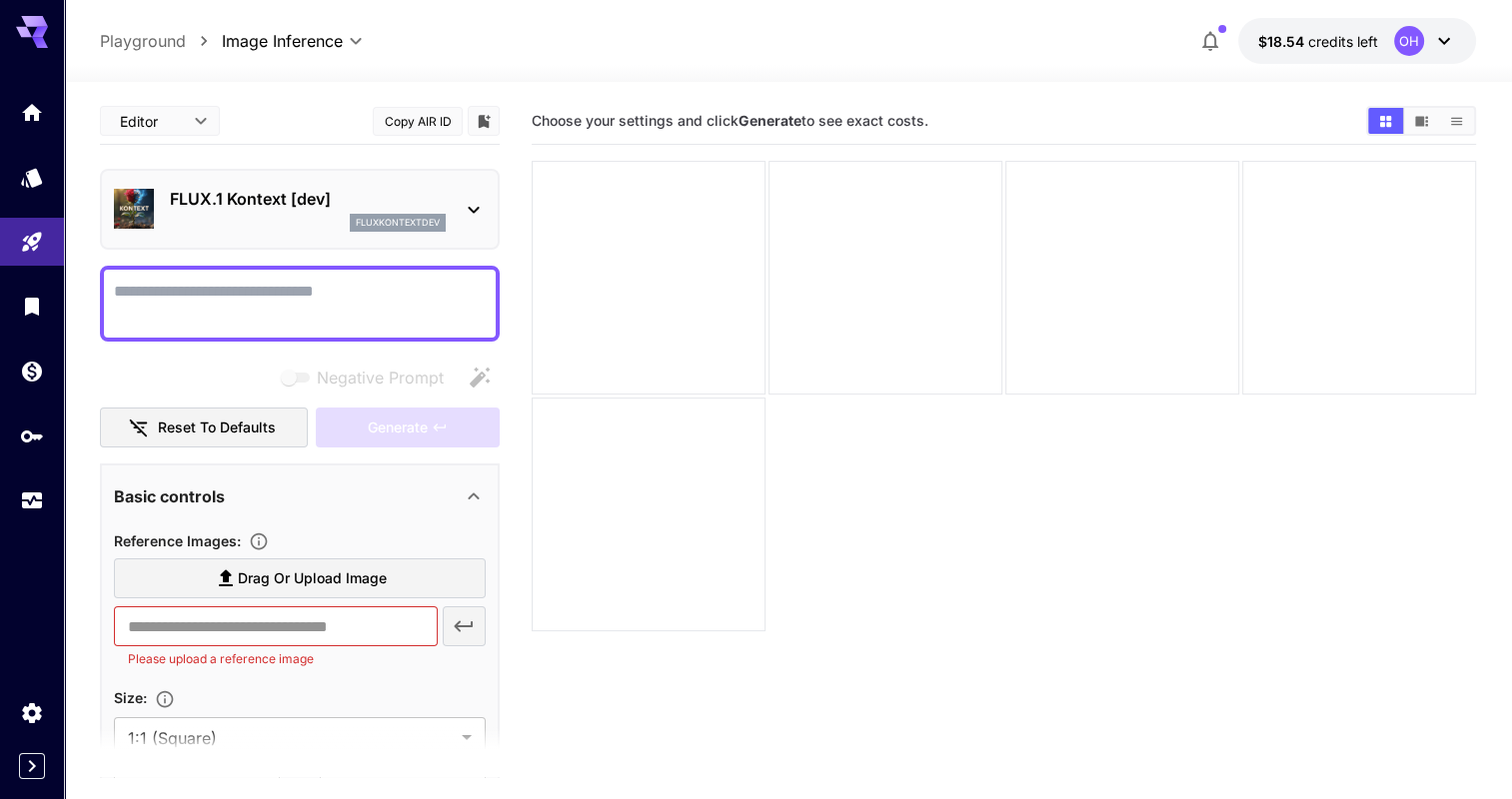click on "Drag or upload image" at bounding box center [300, 578] 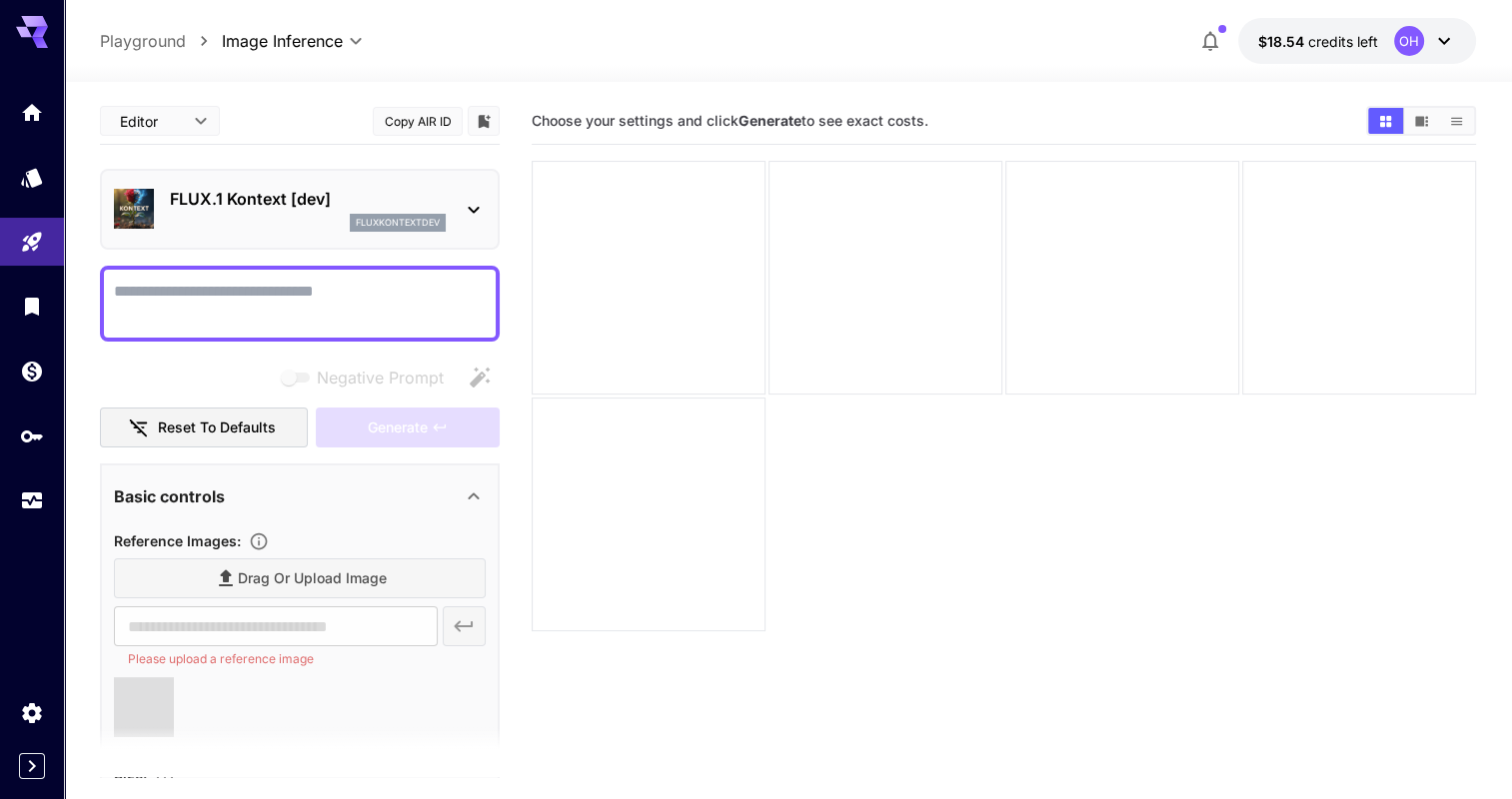 click on "Drag or upload image" at bounding box center [300, 578] 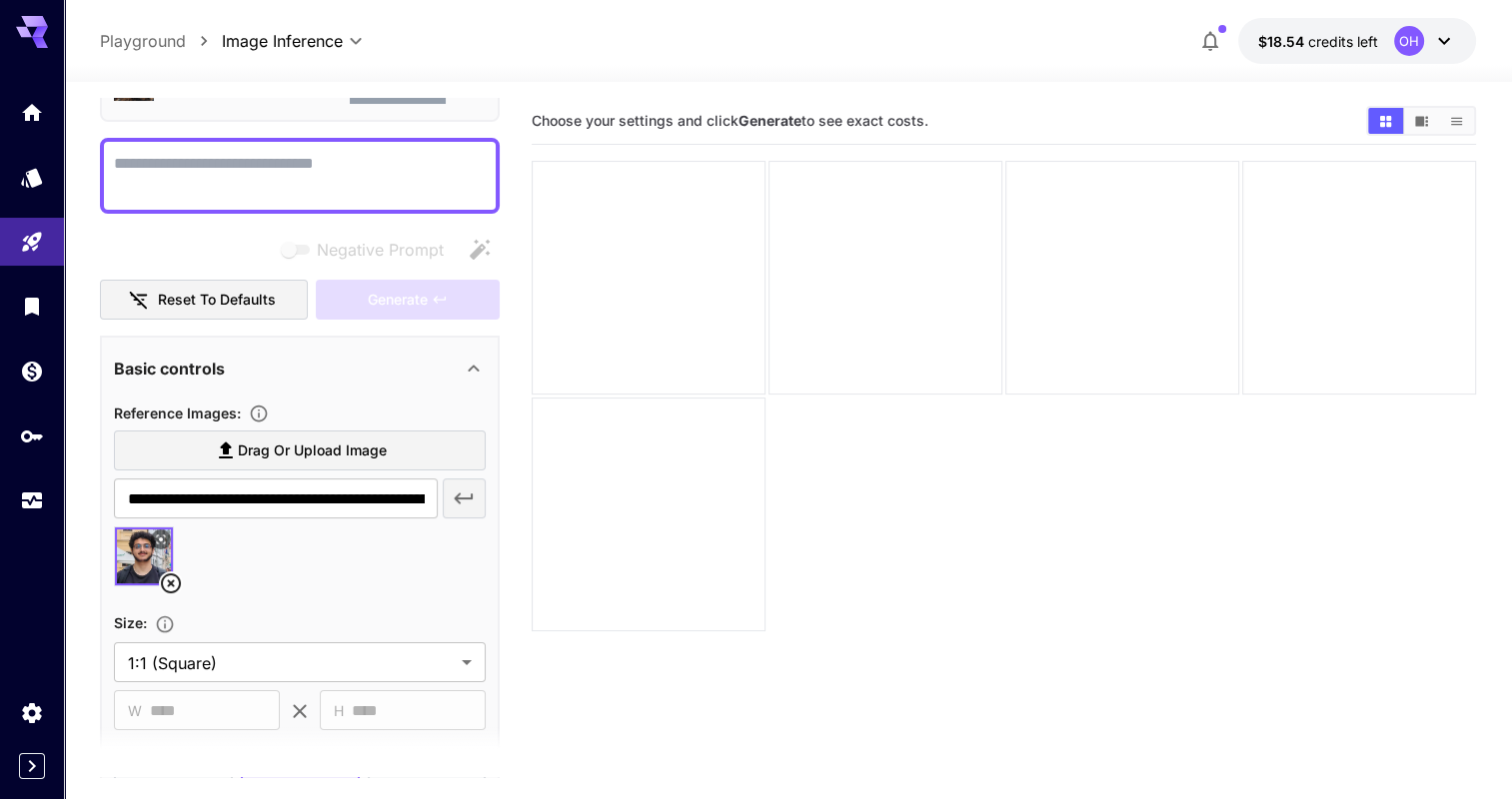 scroll, scrollTop: 128, scrollLeft: 0, axis: vertical 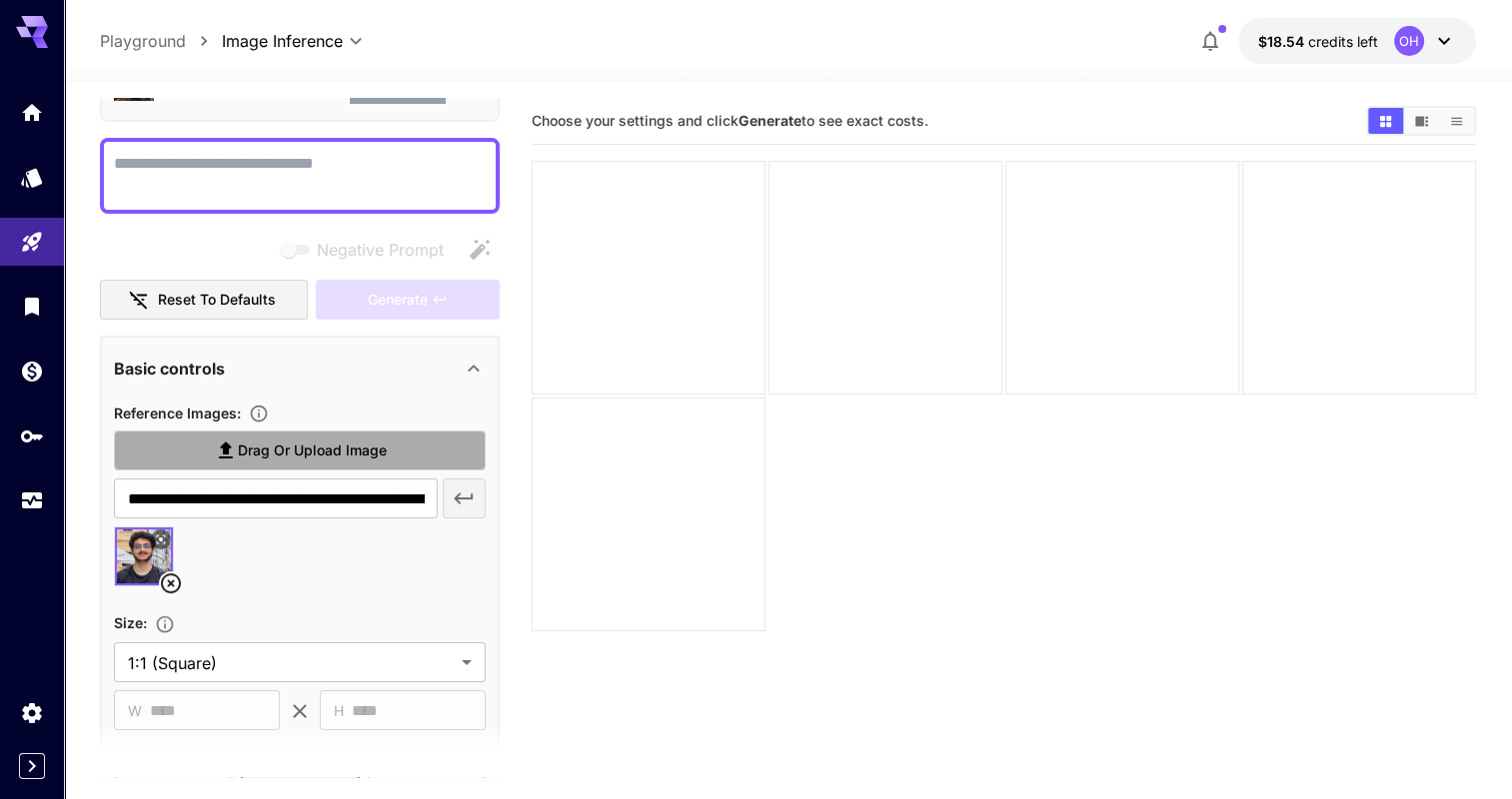 click on "Drag or upload image" at bounding box center (312, 450) 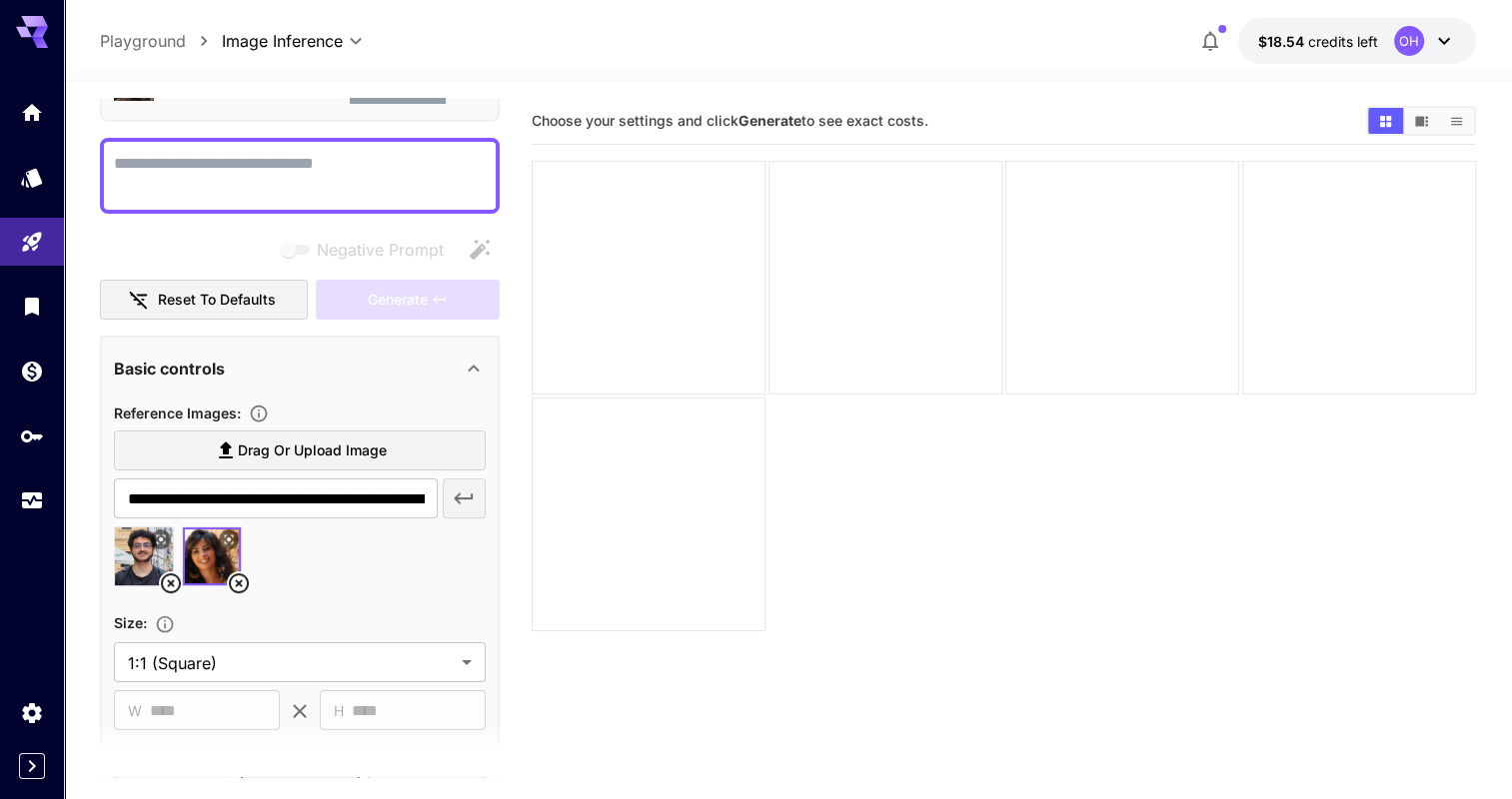 click on "Drag or upload image" at bounding box center (312, 450) 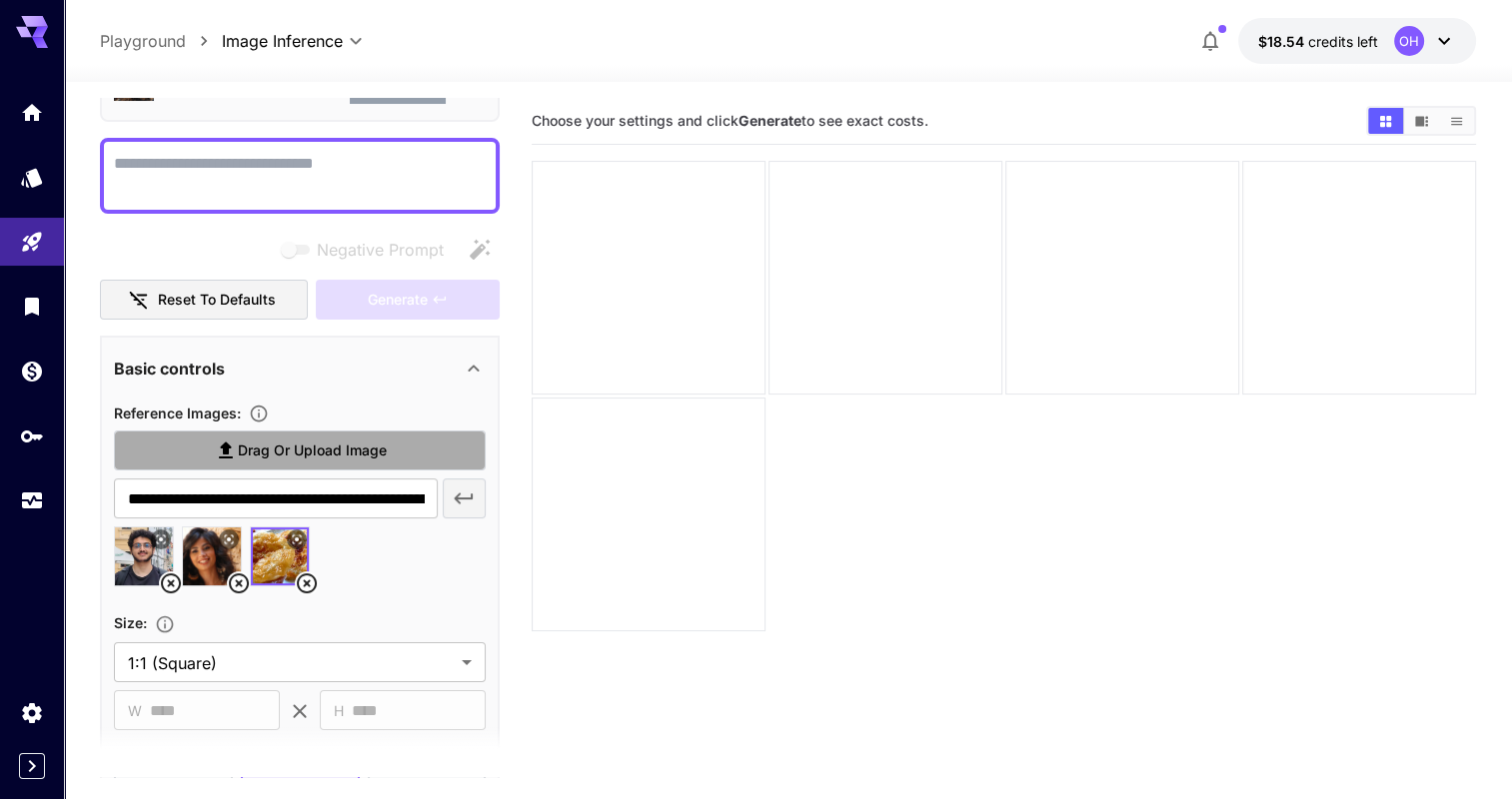 click on "Drag or upload image" at bounding box center [312, 450] 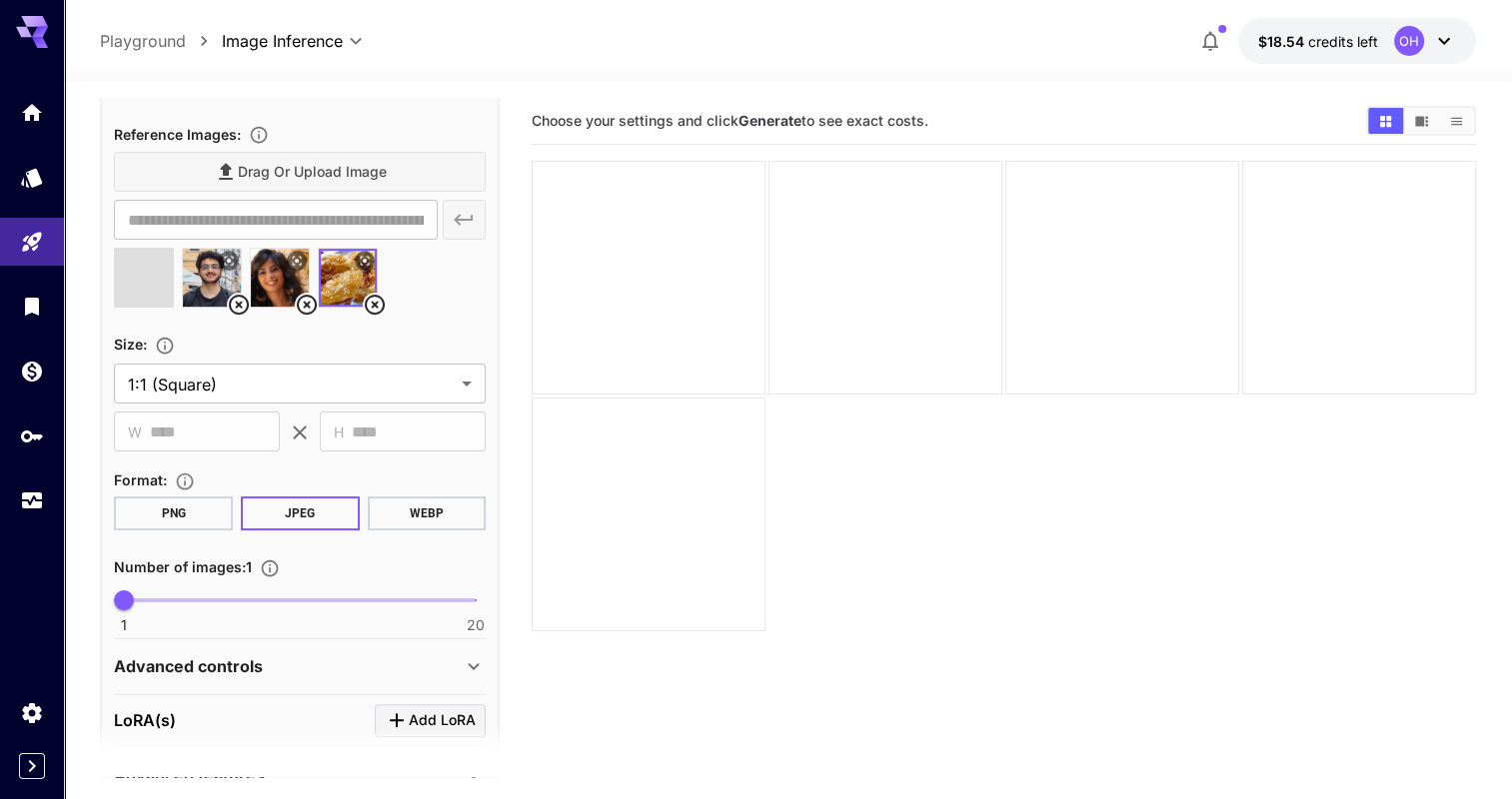 scroll, scrollTop: 410, scrollLeft: 0, axis: vertical 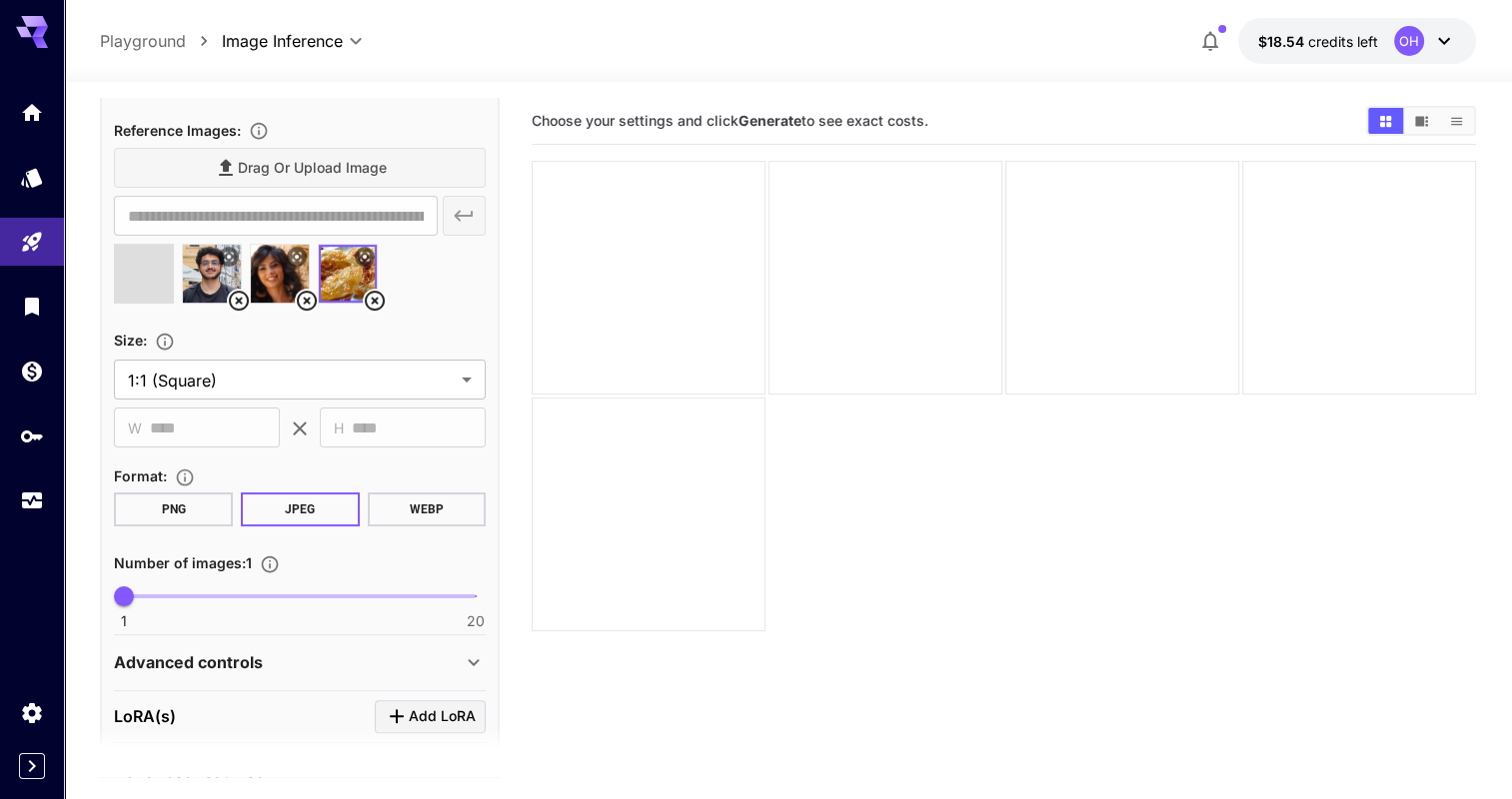 type on "**********" 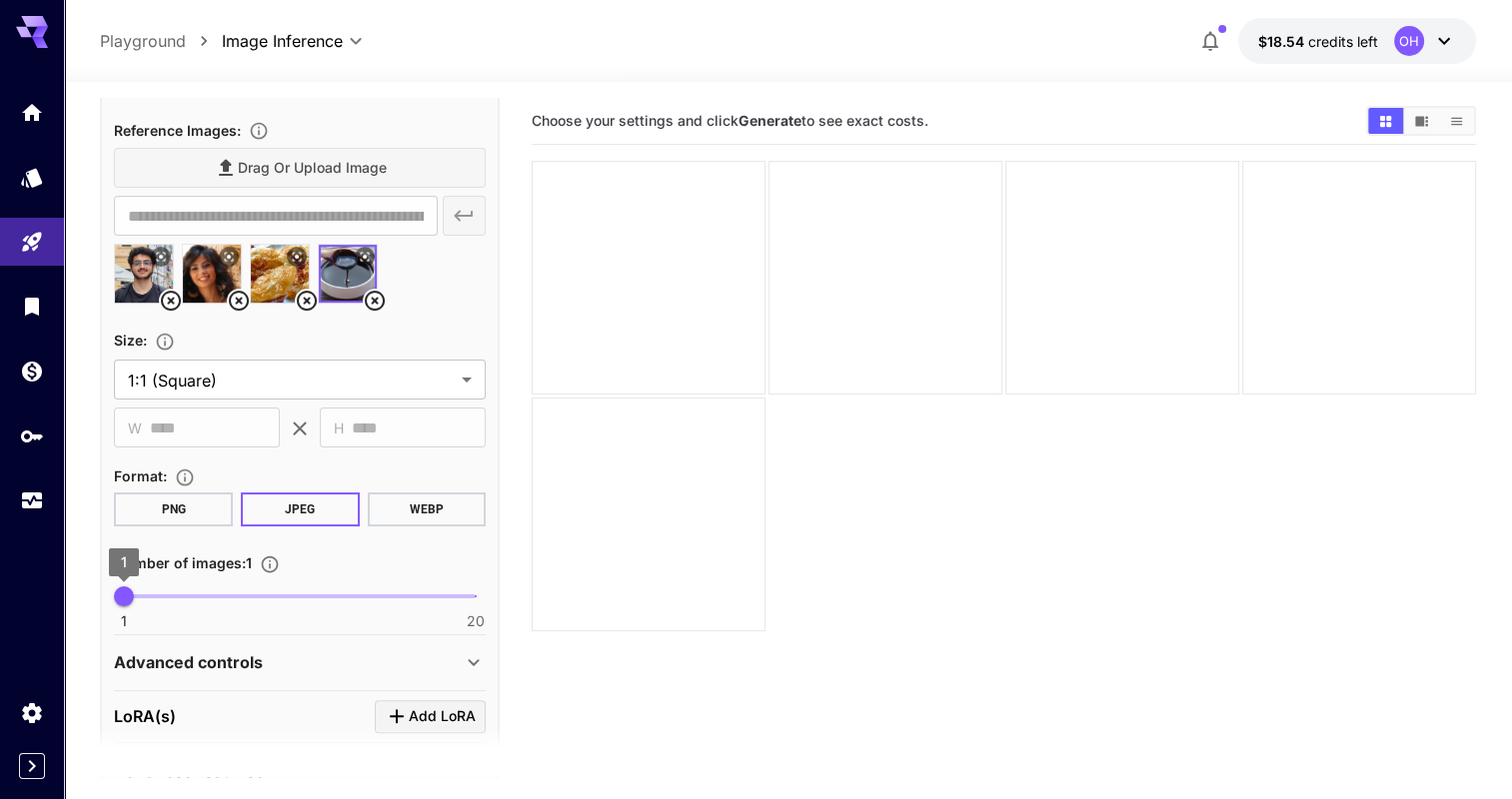 click on "1" at bounding box center (124, 596) 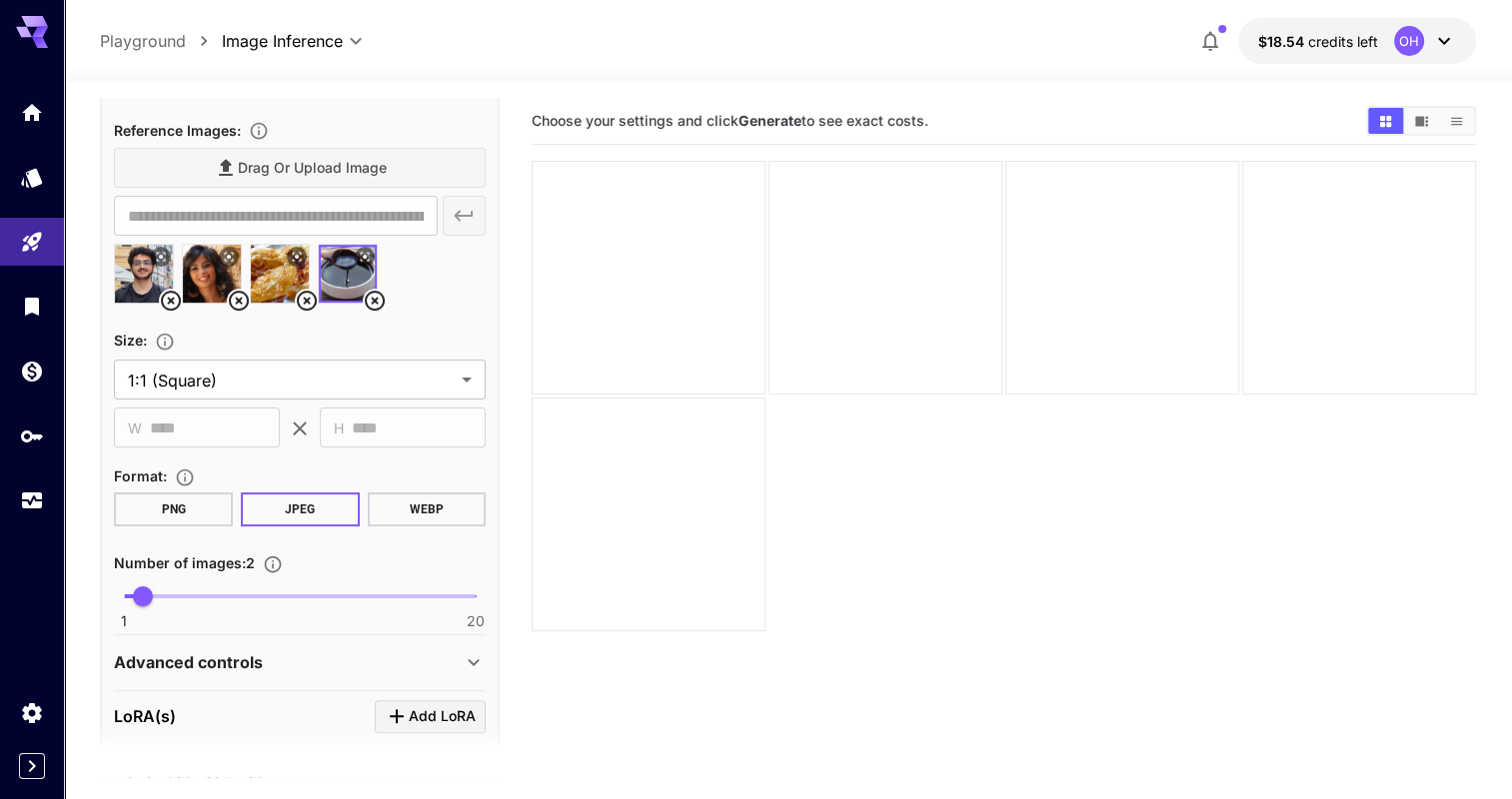 click on "1 20 2" at bounding box center (300, 596) 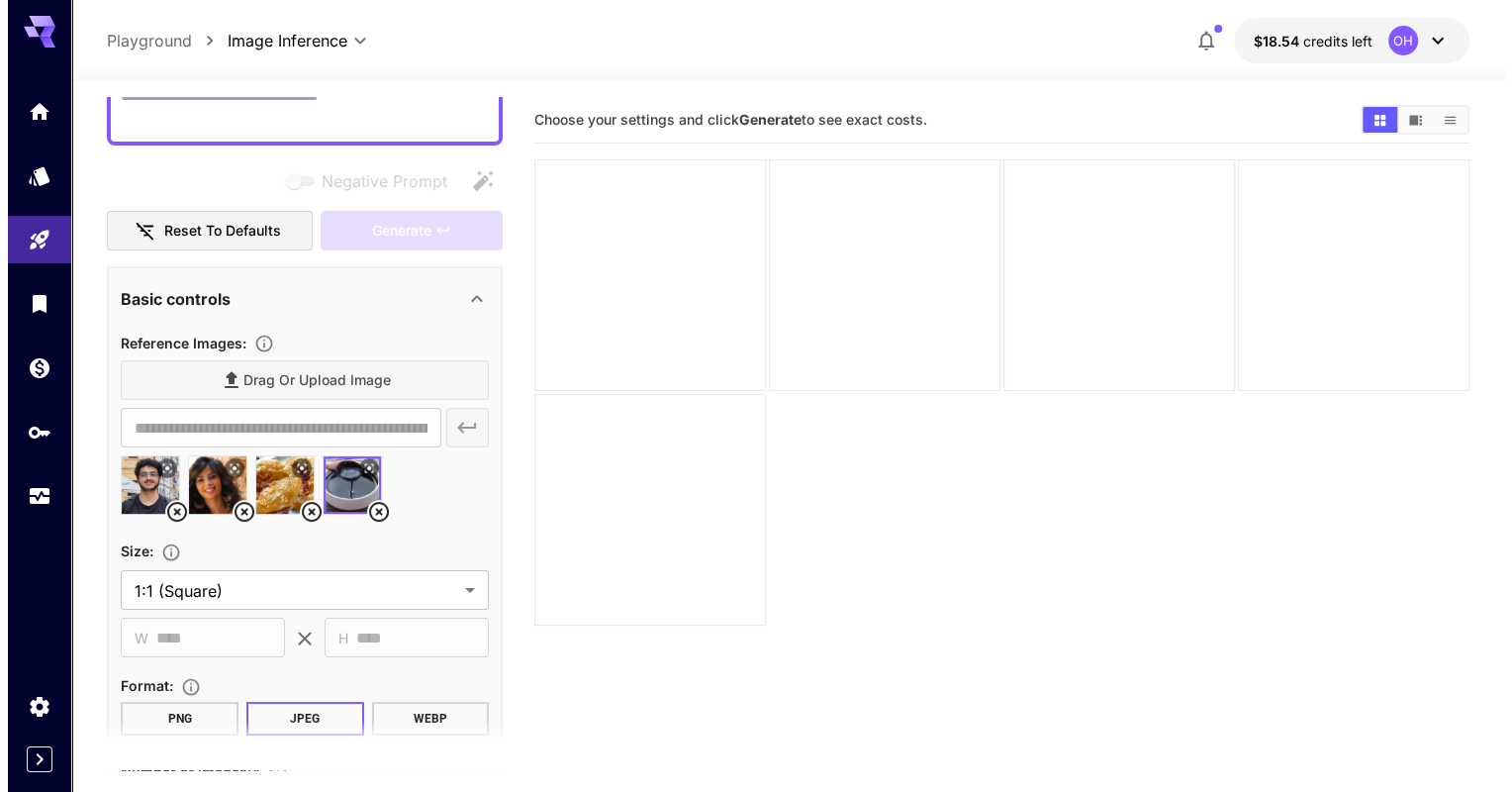scroll, scrollTop: 67, scrollLeft: 0, axis: vertical 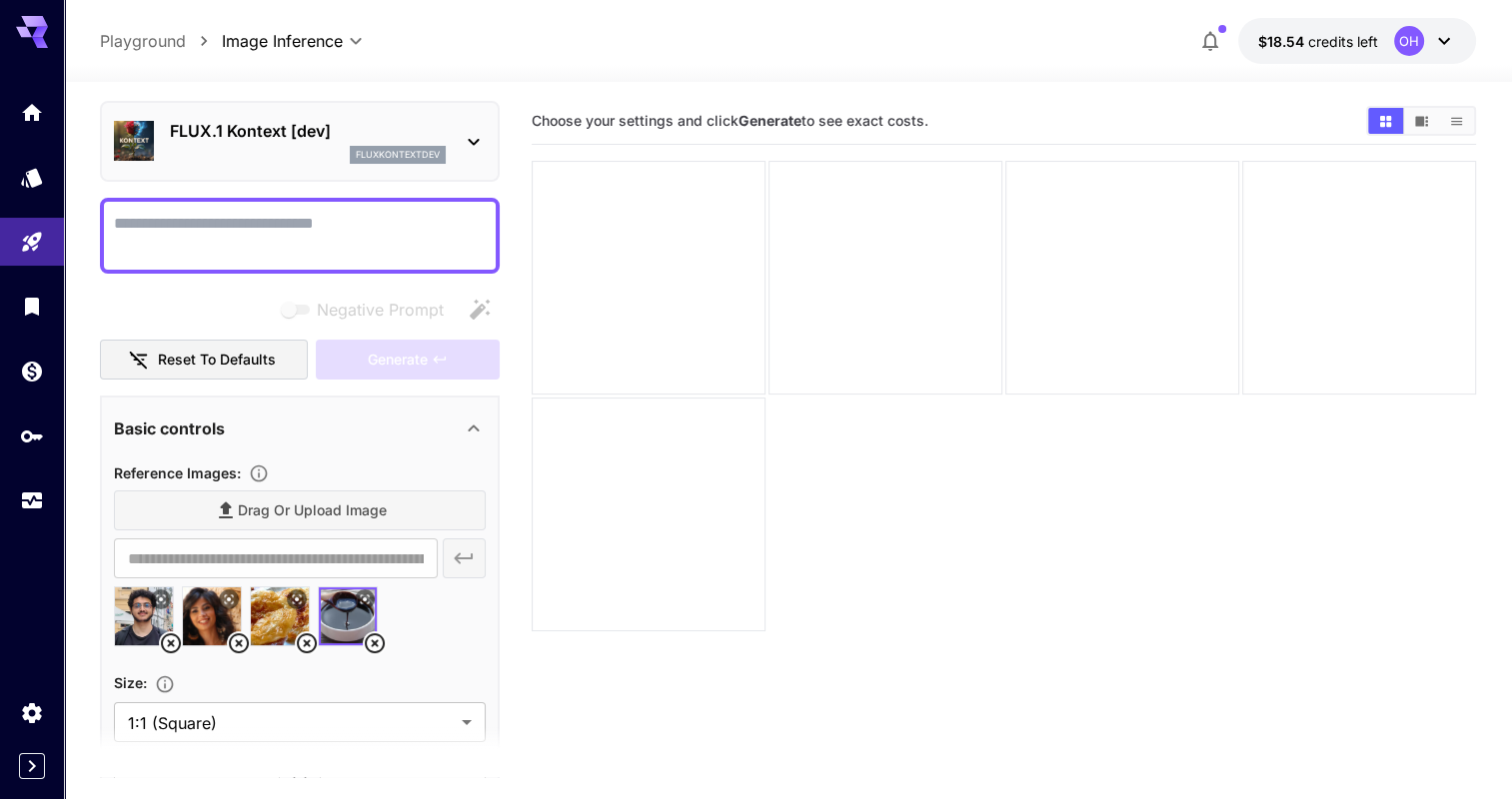 click on "Negative Prompt" at bounding box center [300, 236] 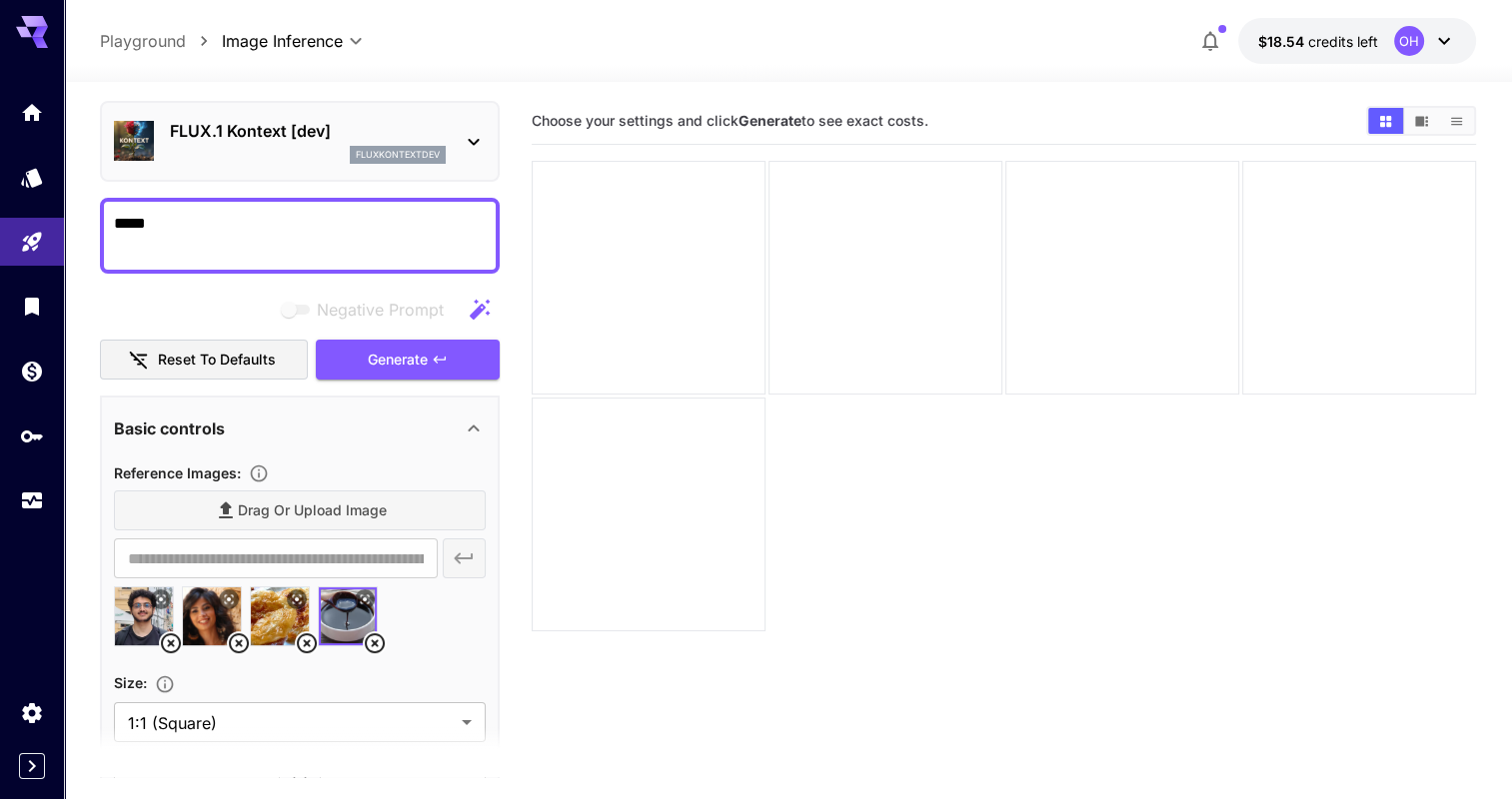 type on "****" 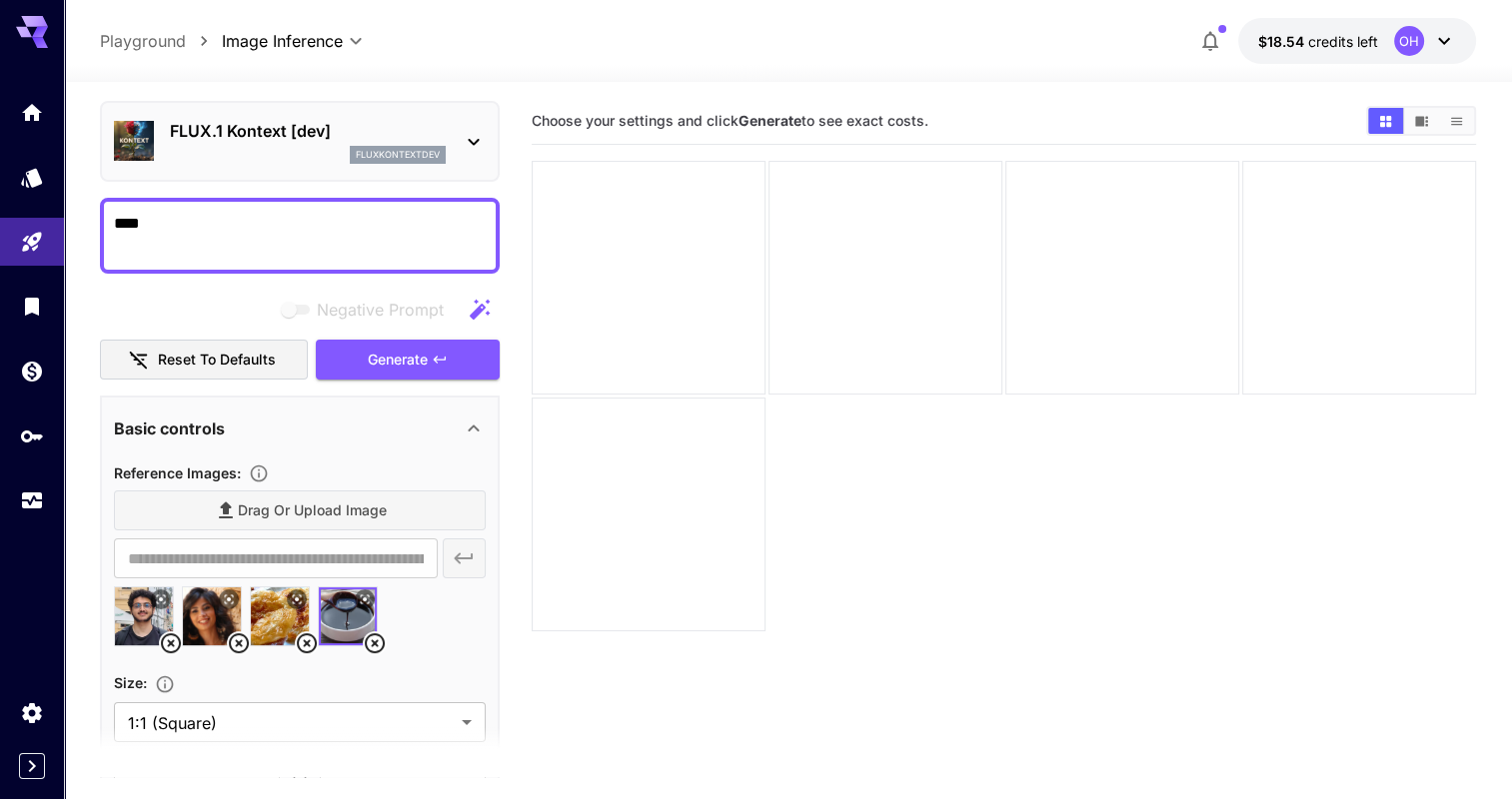 type on "****" 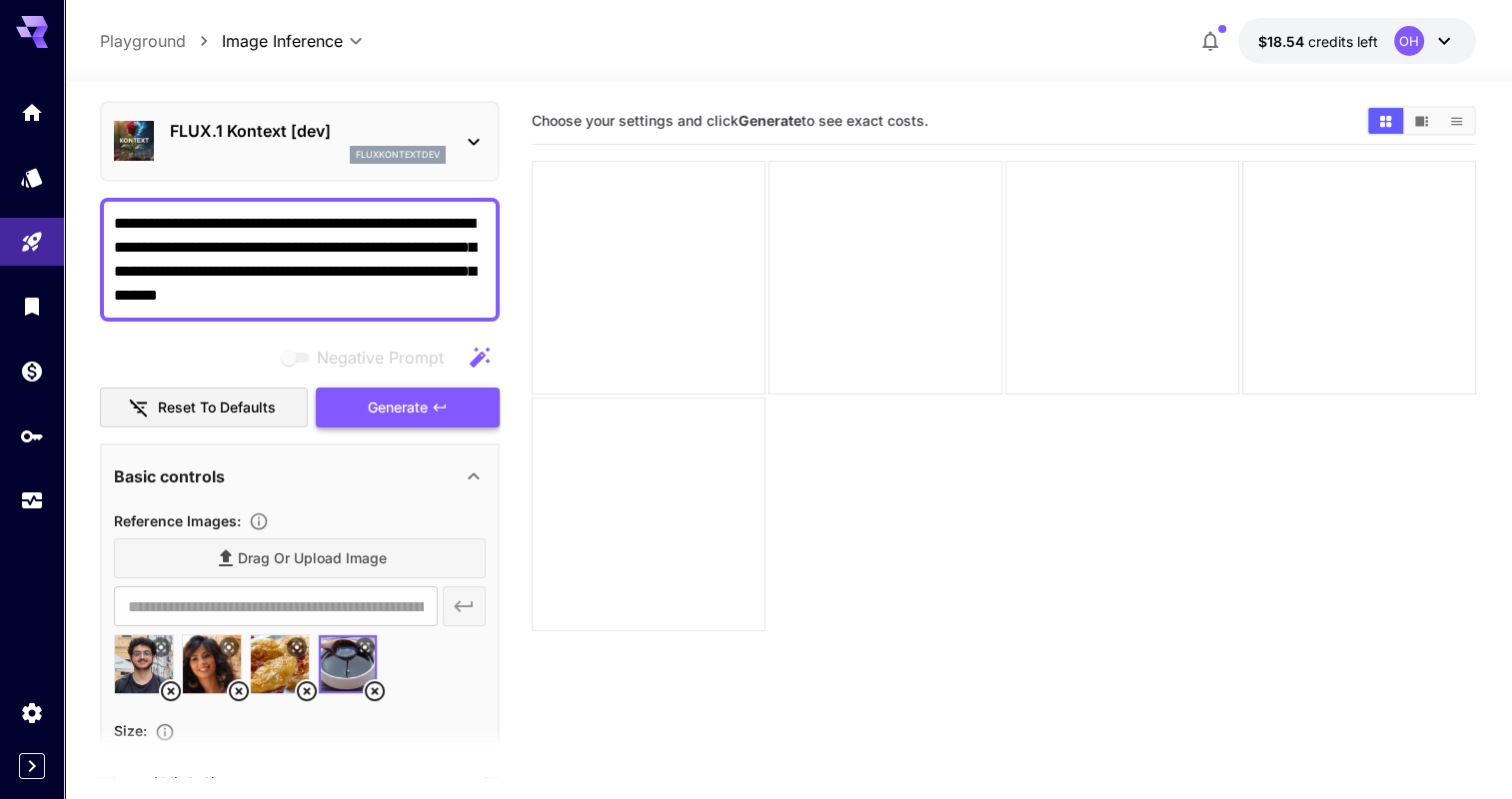 type on "**********" 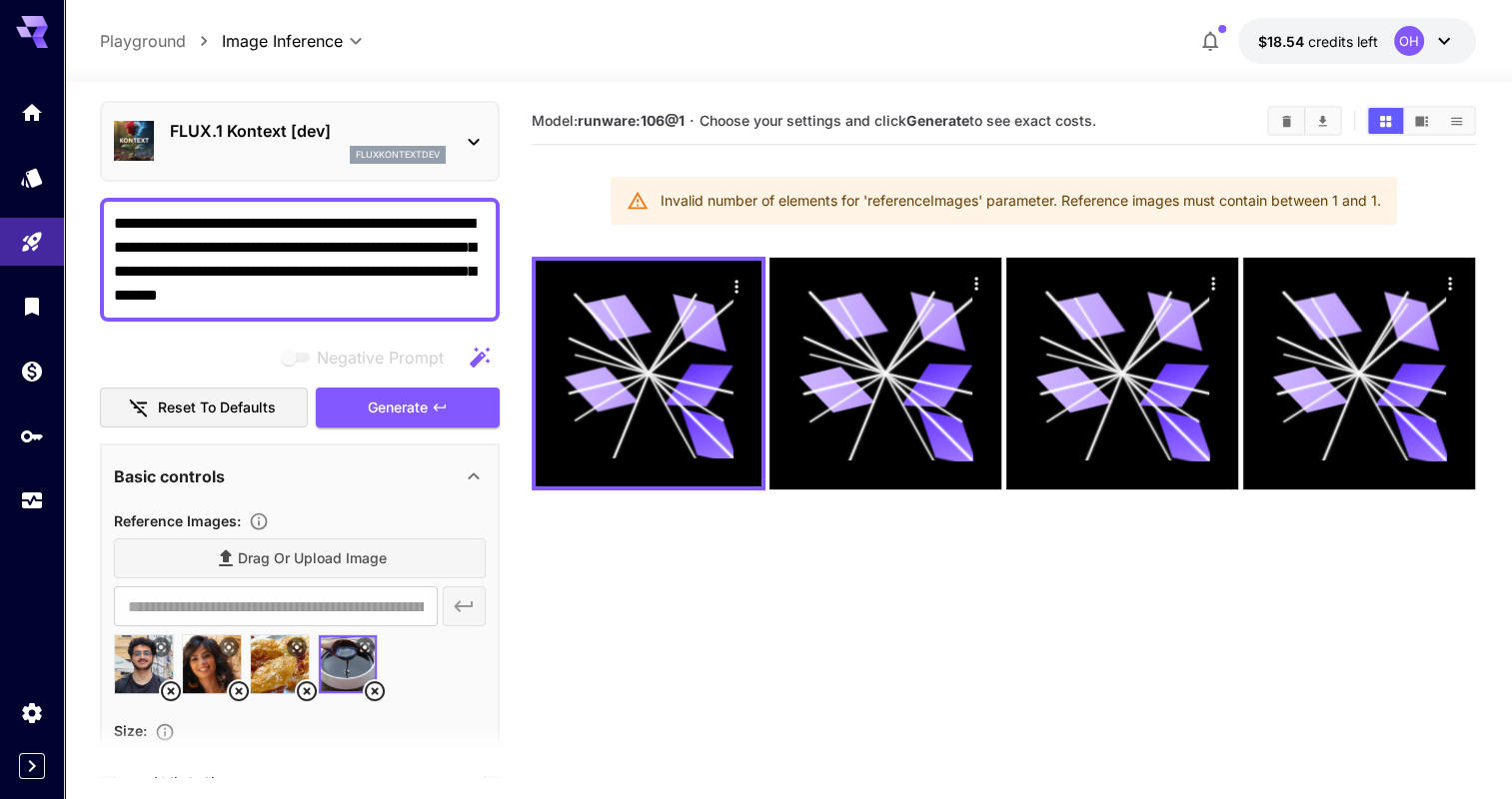 click 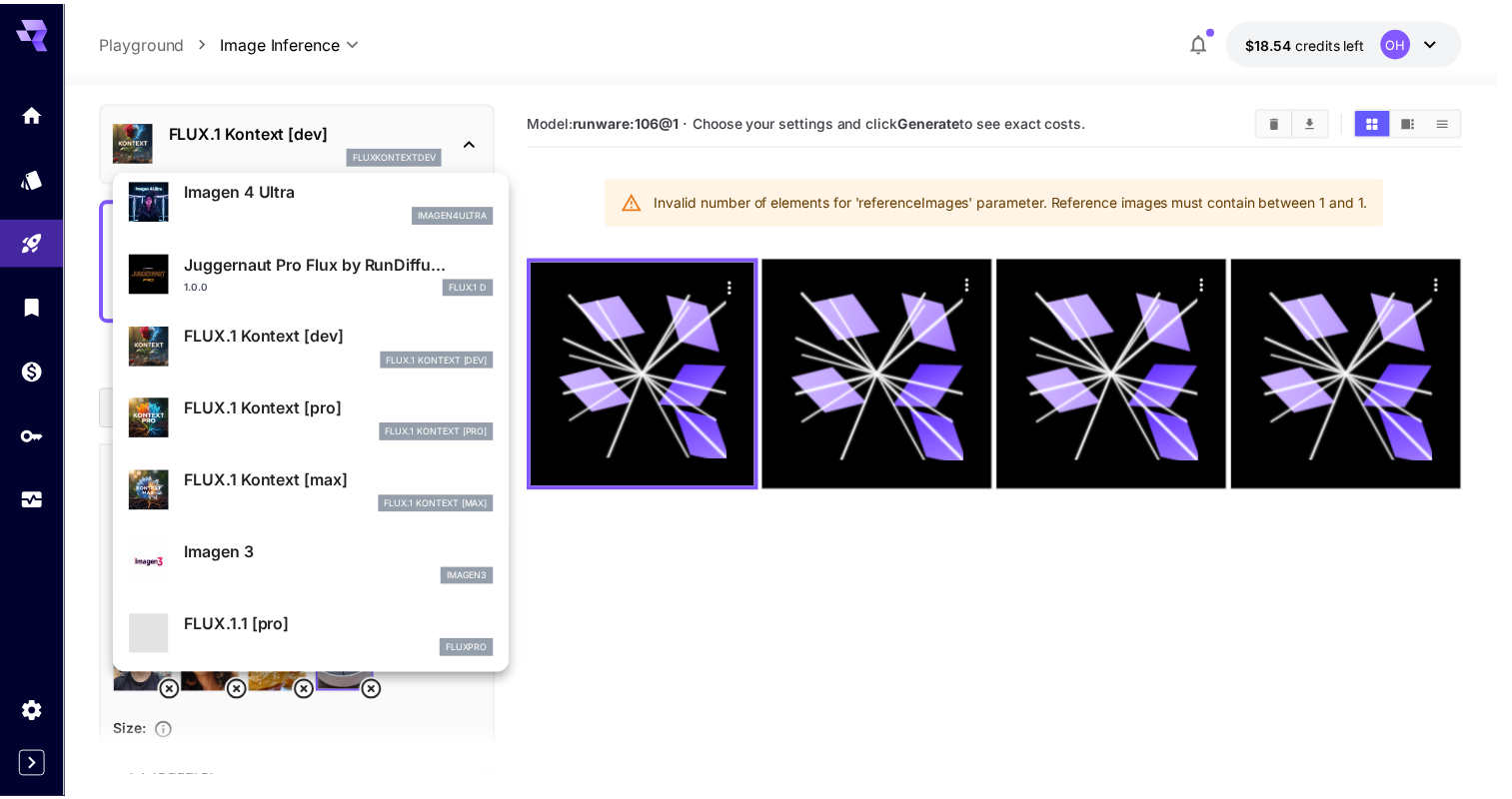 scroll, scrollTop: 663, scrollLeft: 0, axis: vertical 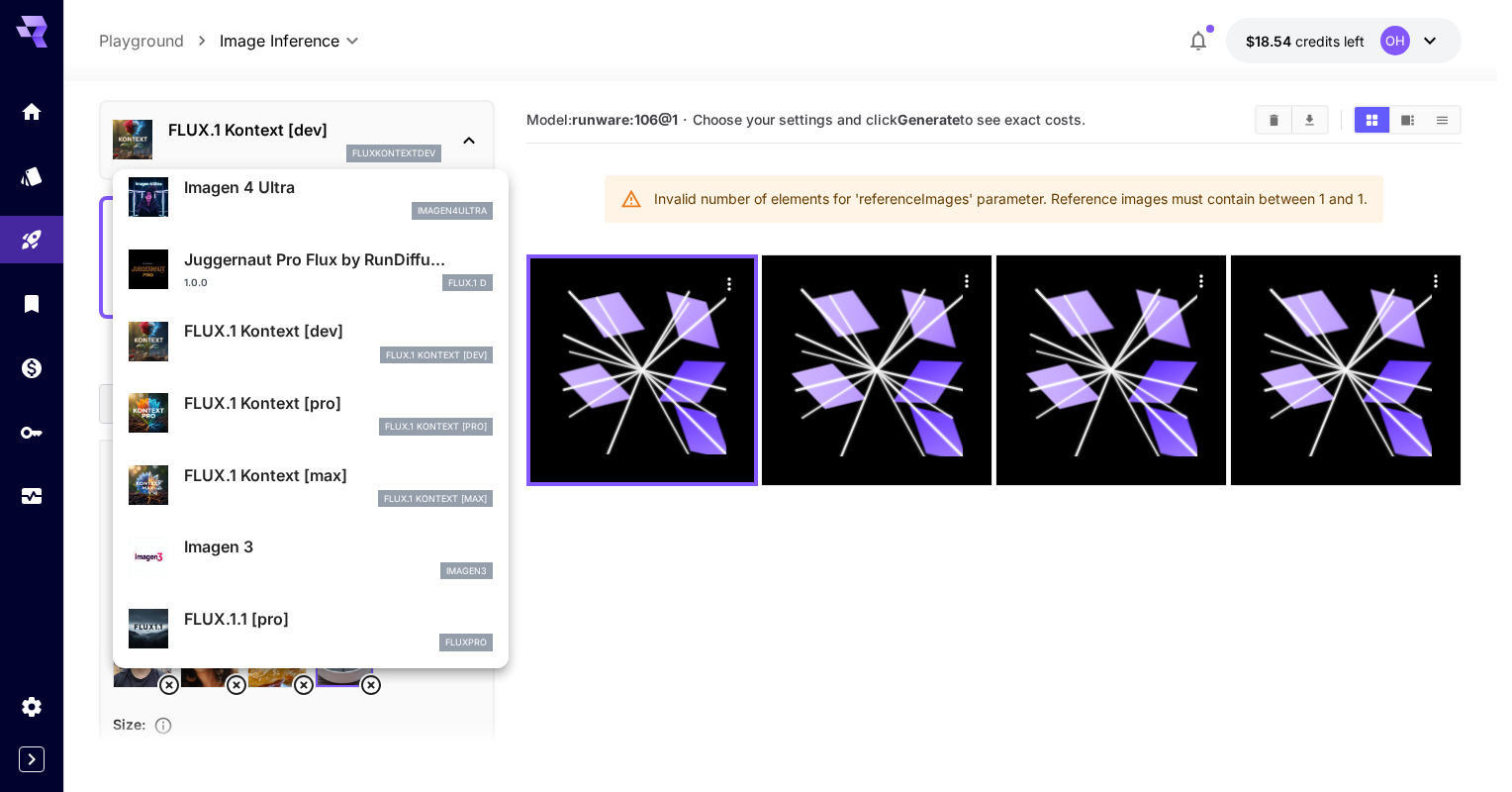 click on "FLUX.1 Kontext [pro]" at bounding box center [338, 403] 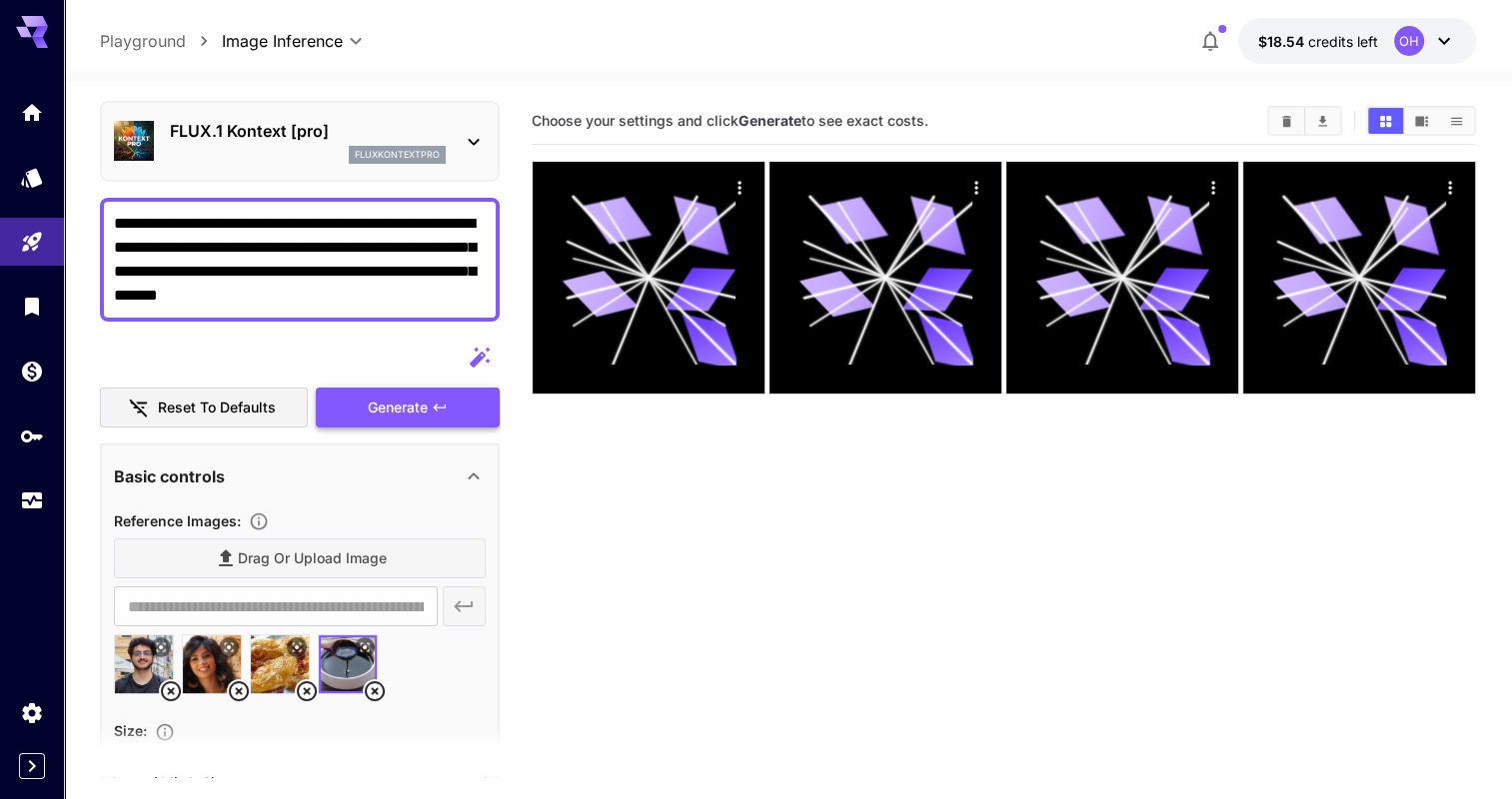 click on "Generate" at bounding box center [398, 407] 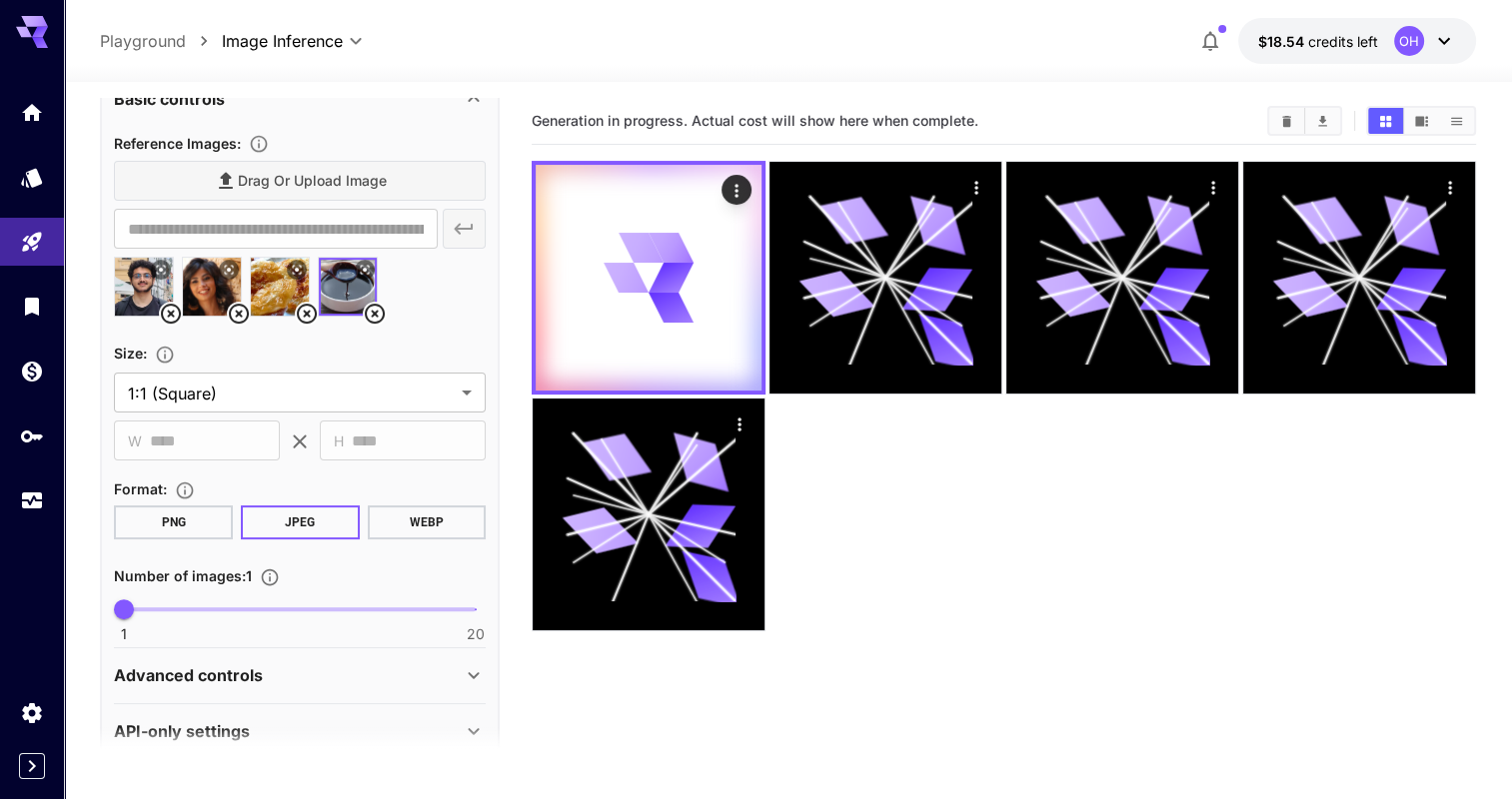 scroll, scrollTop: 473, scrollLeft: 0, axis: vertical 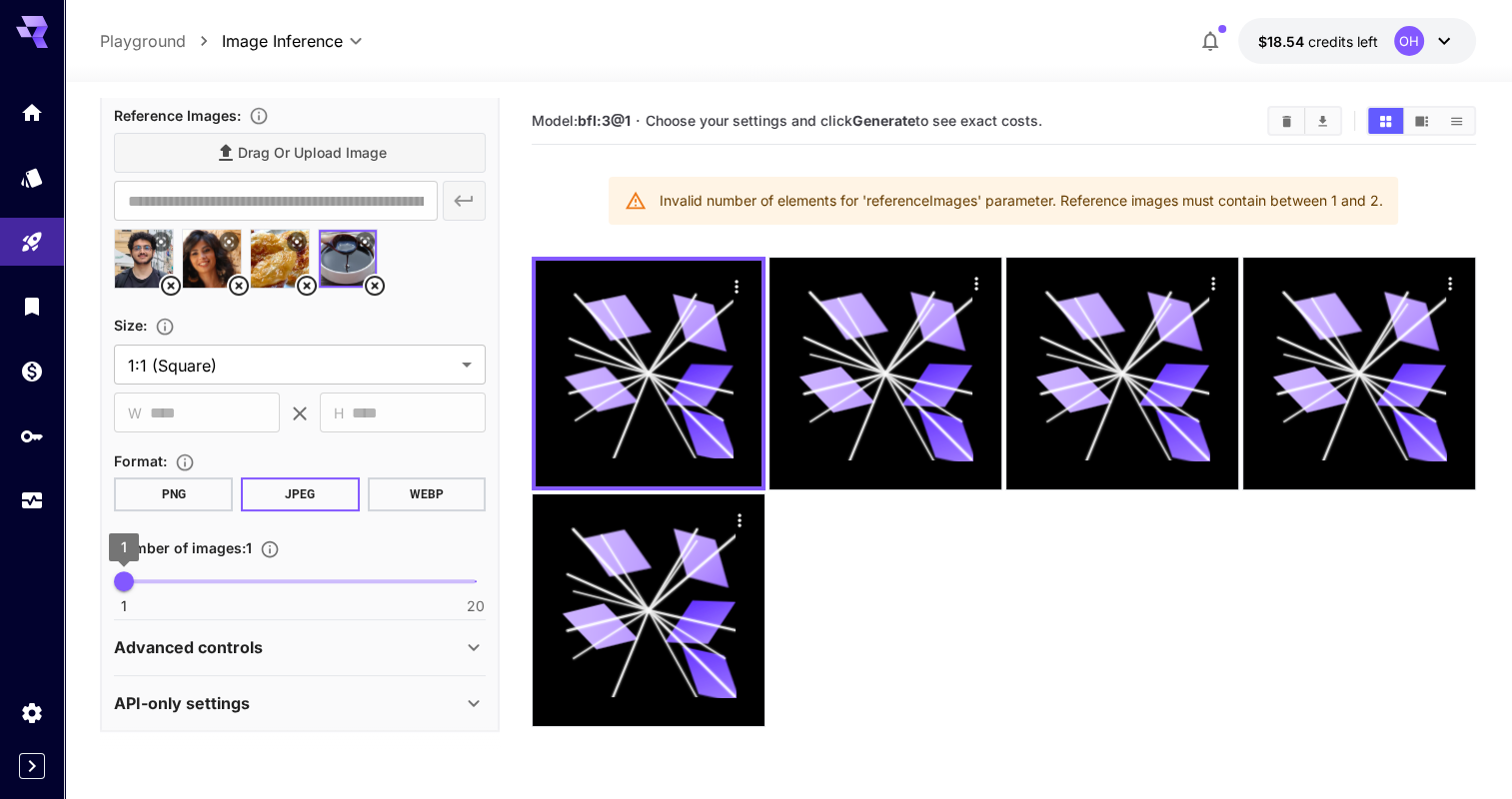 click on "1" at bounding box center (124, 581) 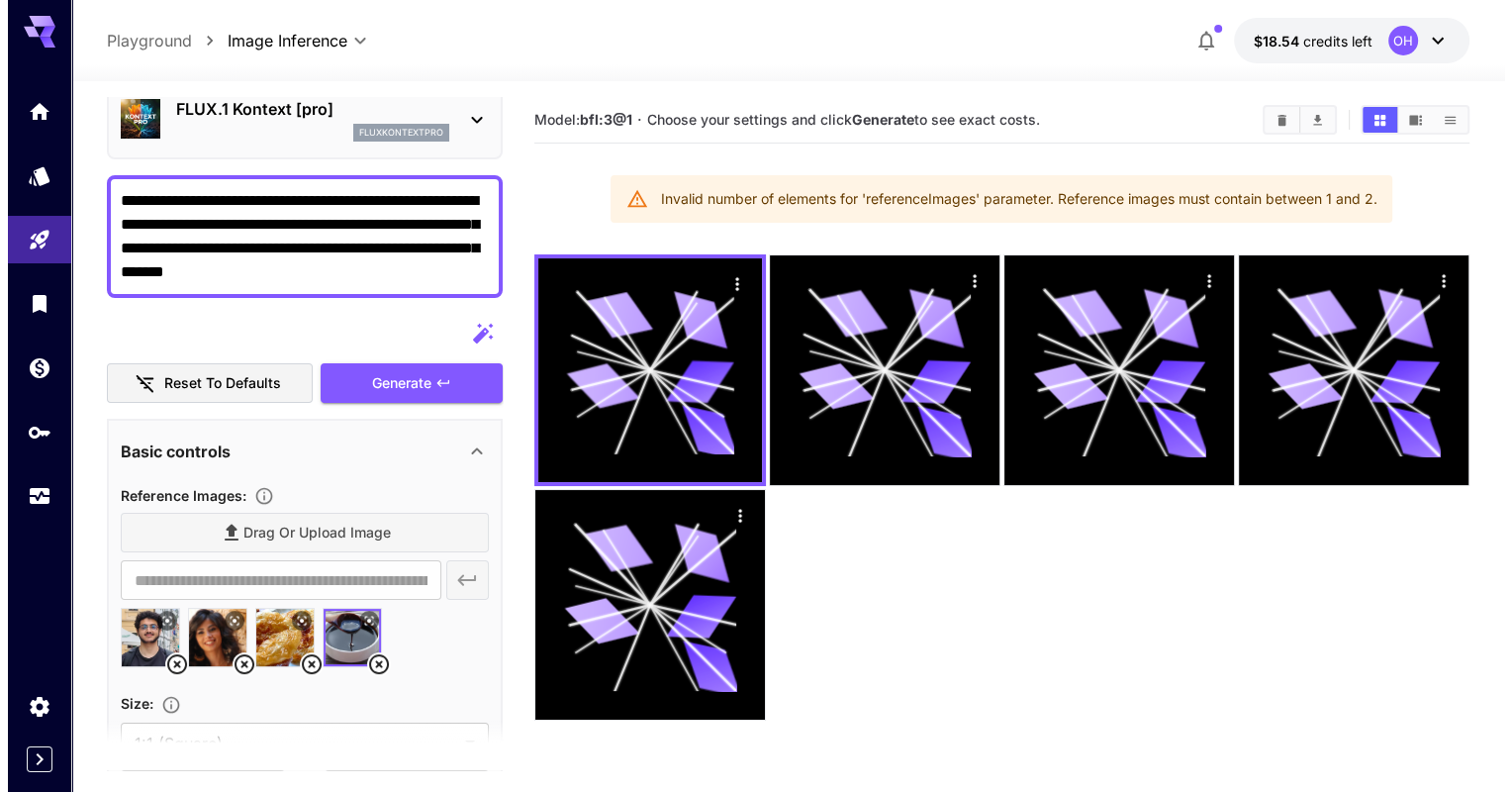 scroll, scrollTop: 0, scrollLeft: 0, axis: both 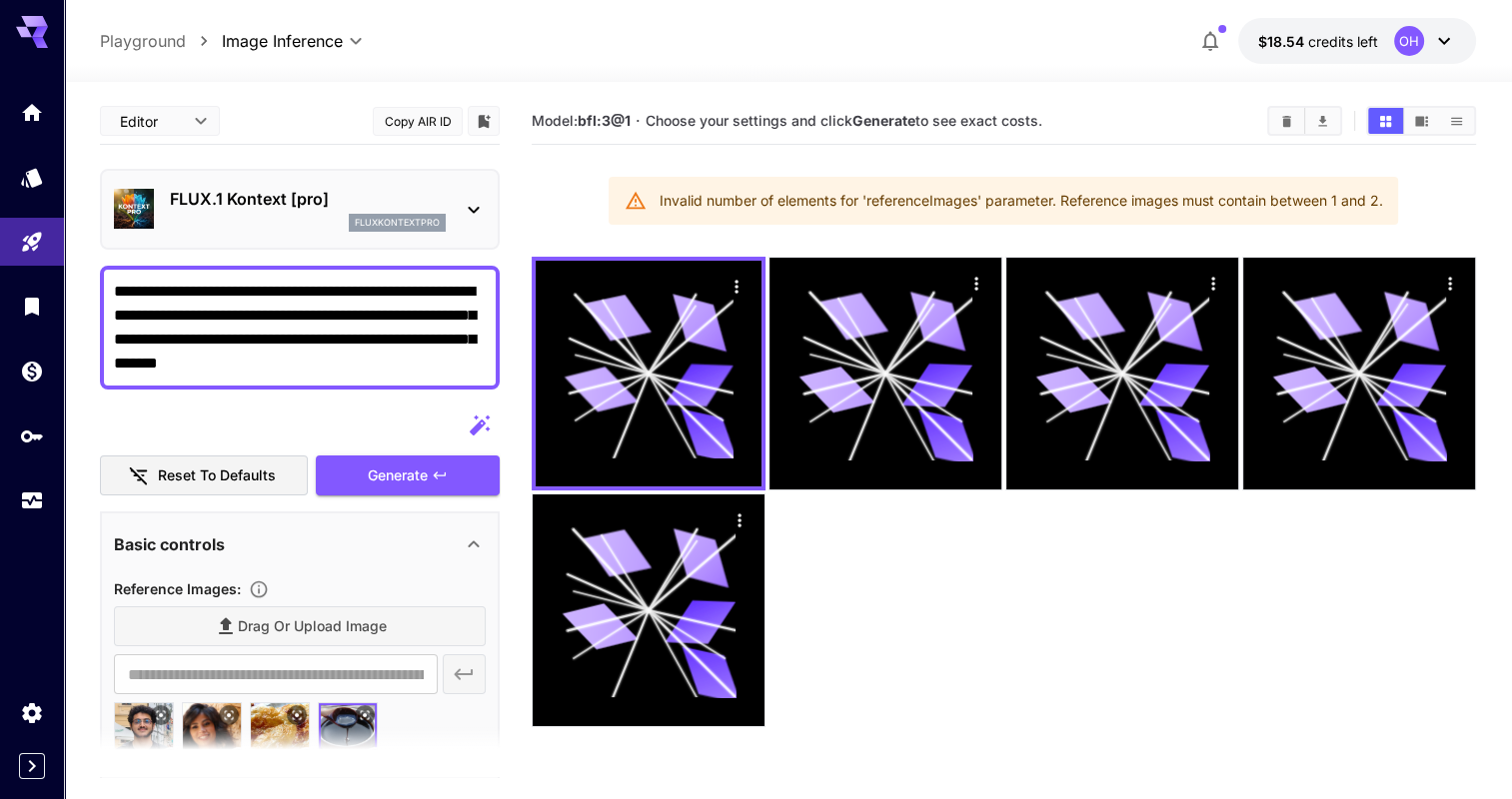 click on "FLUX.1 Kontext [pro]" at bounding box center (308, 199) 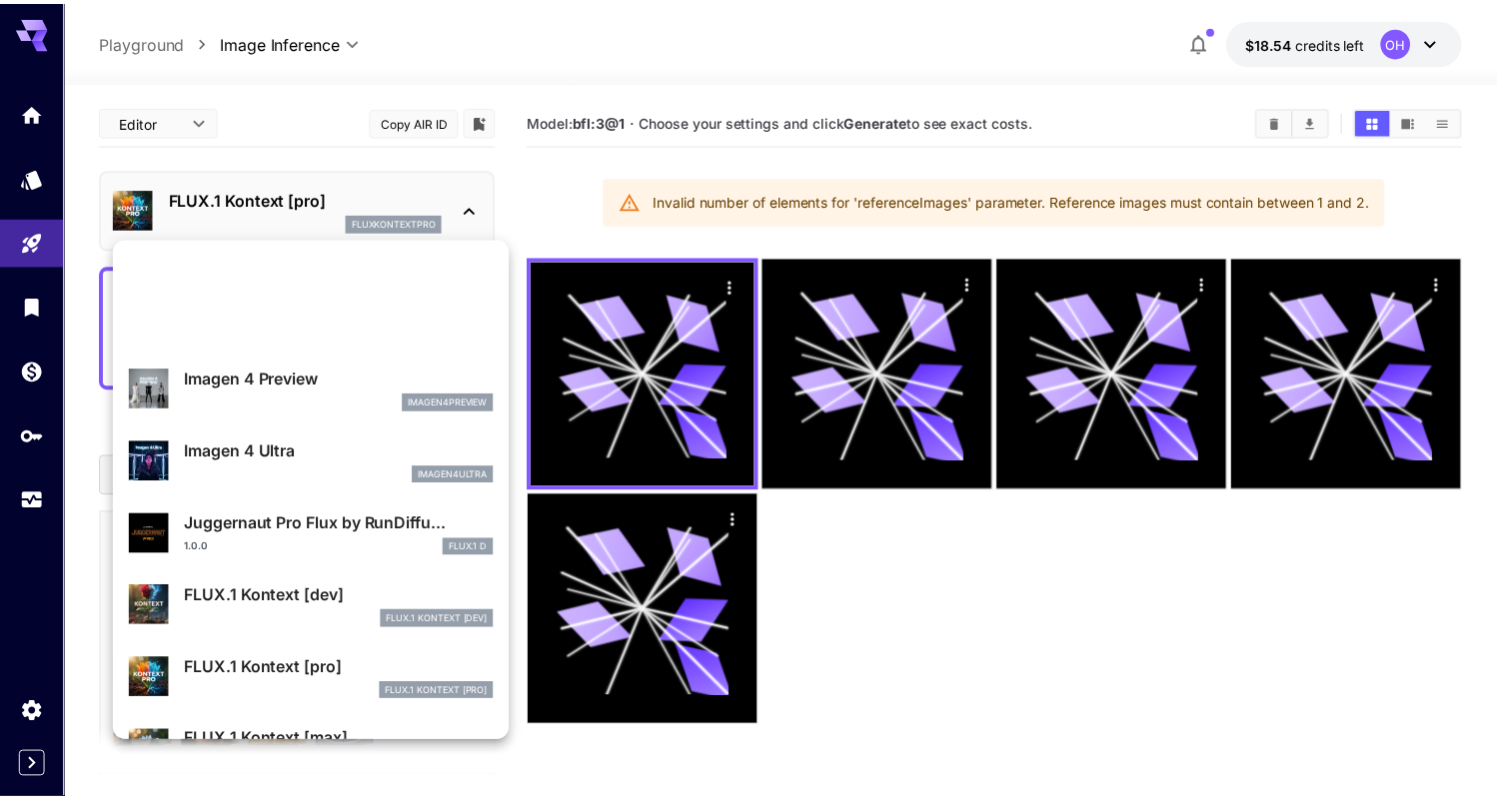 scroll, scrollTop: 667, scrollLeft: 0, axis: vertical 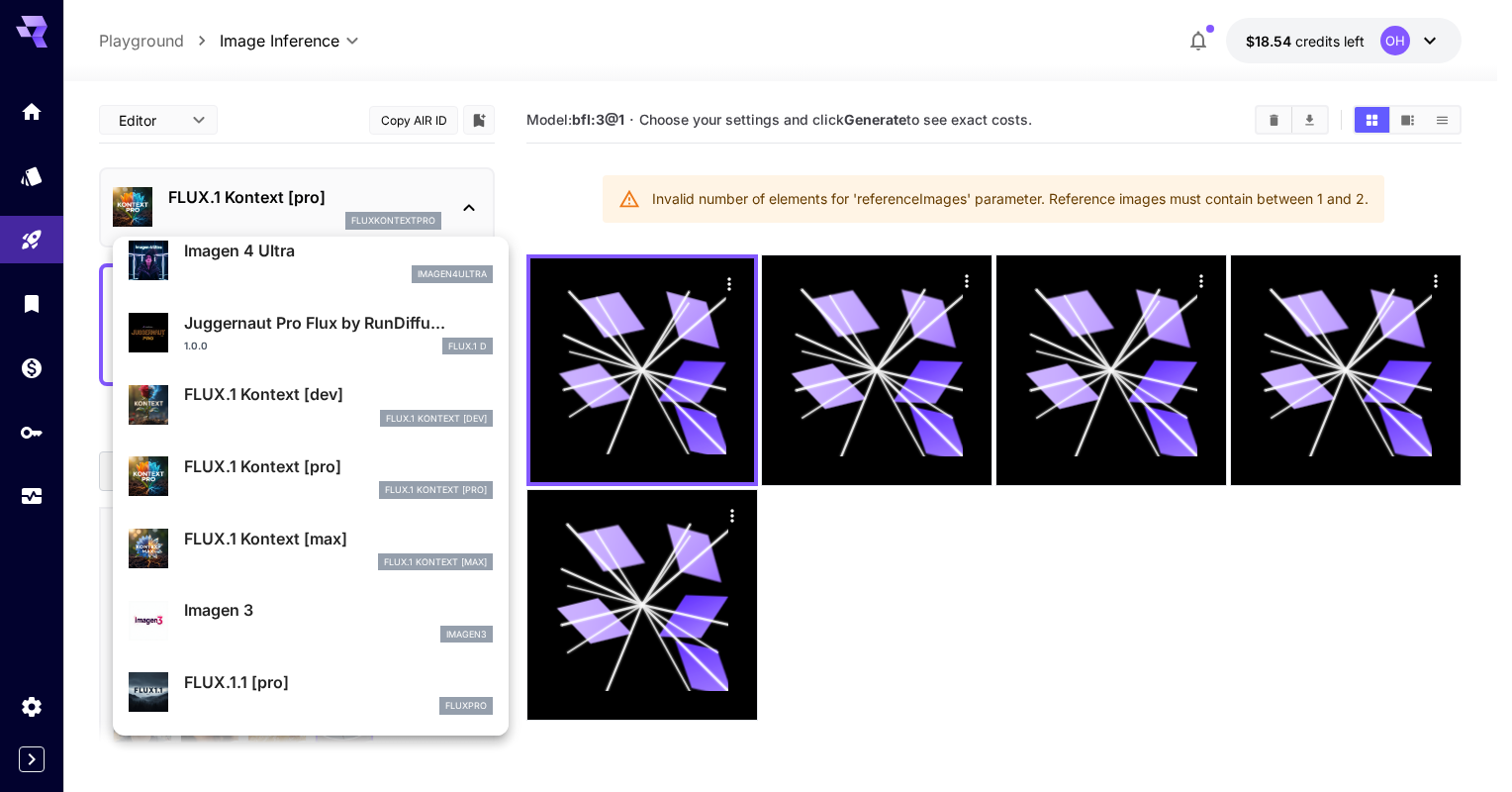 click on "FLUX.1 Kontext [max] FlUX.1 Kontext [max]" at bounding box center (311, 548) 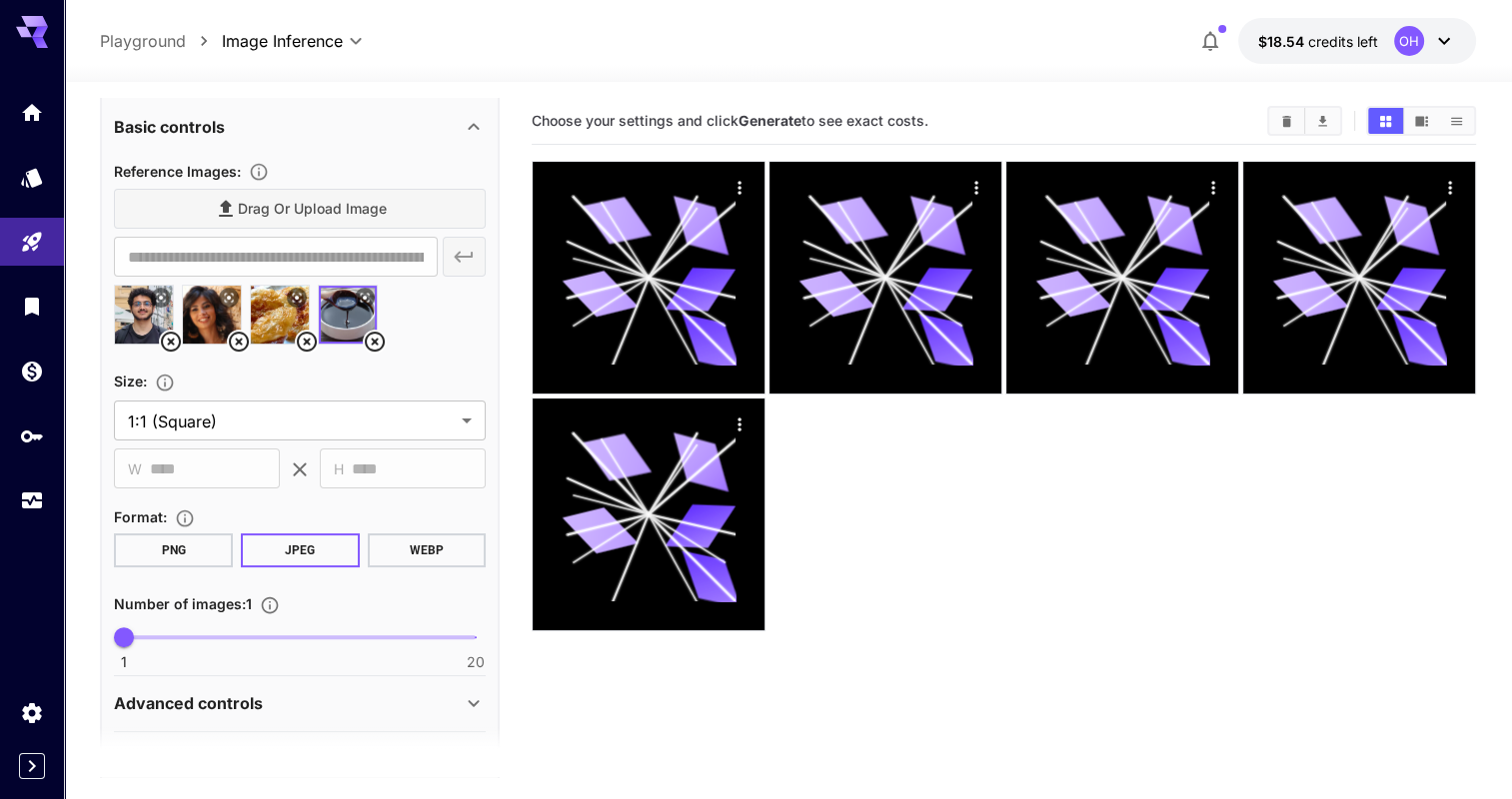 scroll, scrollTop: 419, scrollLeft: 0, axis: vertical 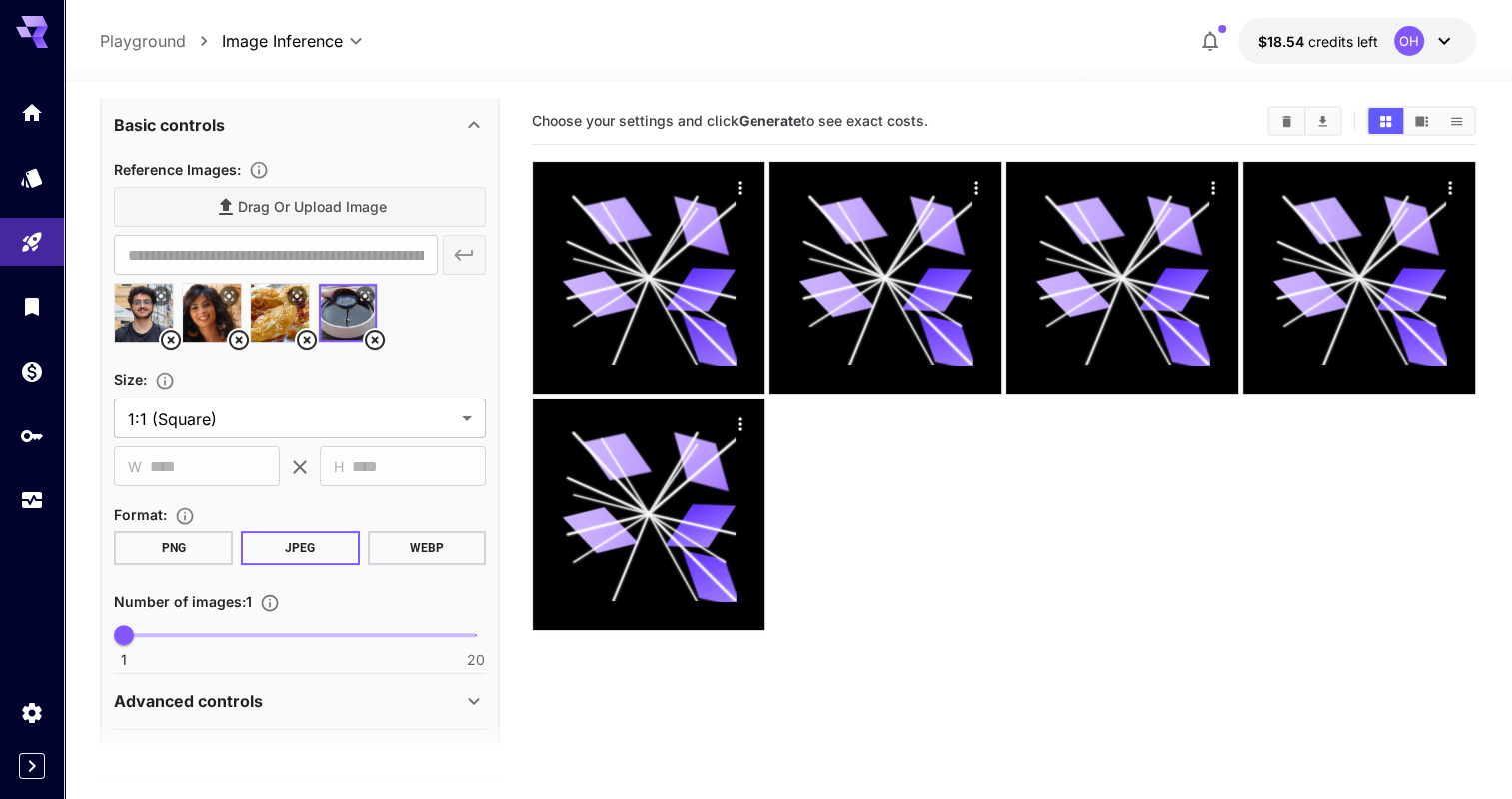 click on "1 20 1" at bounding box center [300, 635] 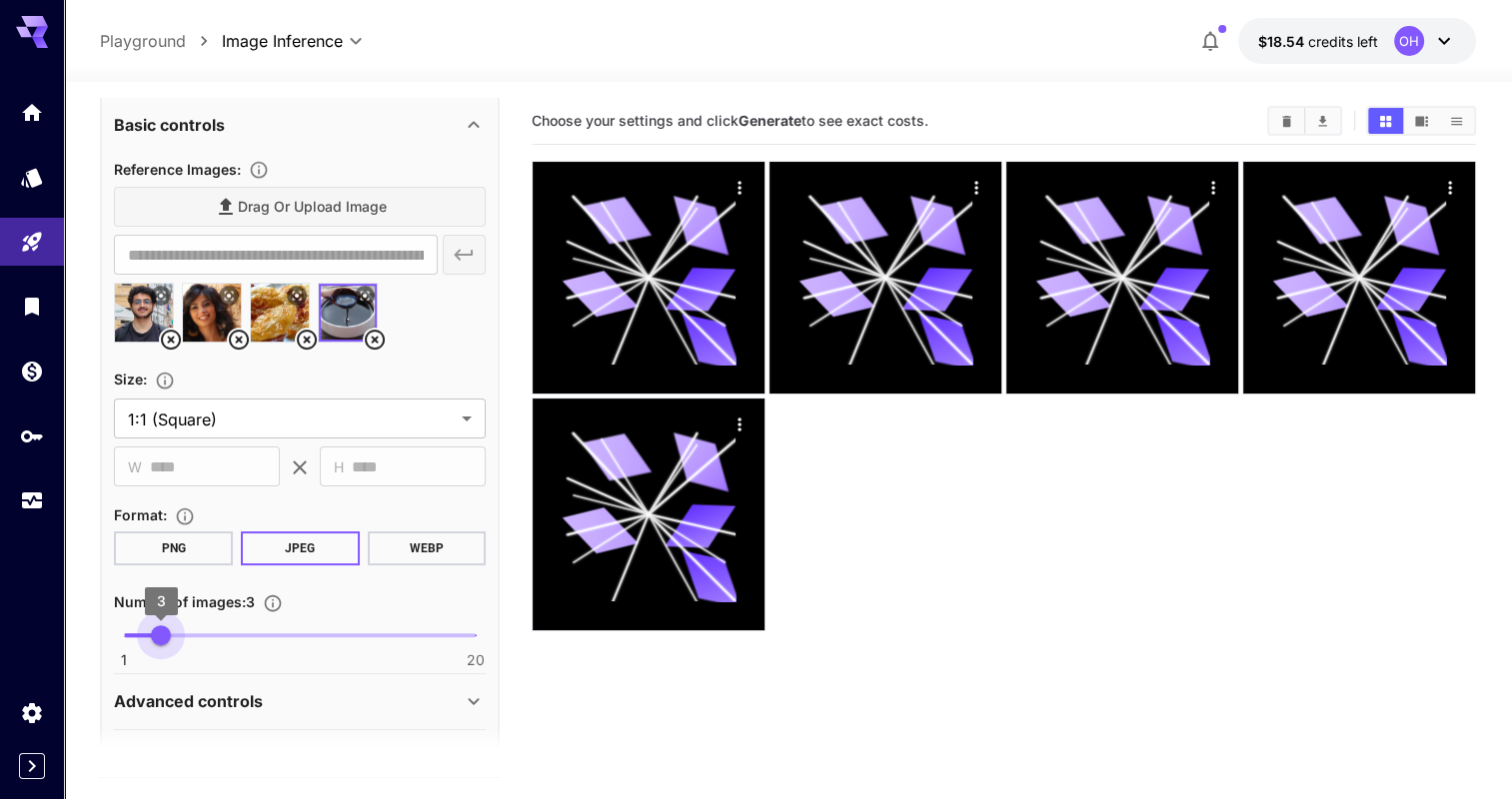 click on "3" at bounding box center [161, 635] 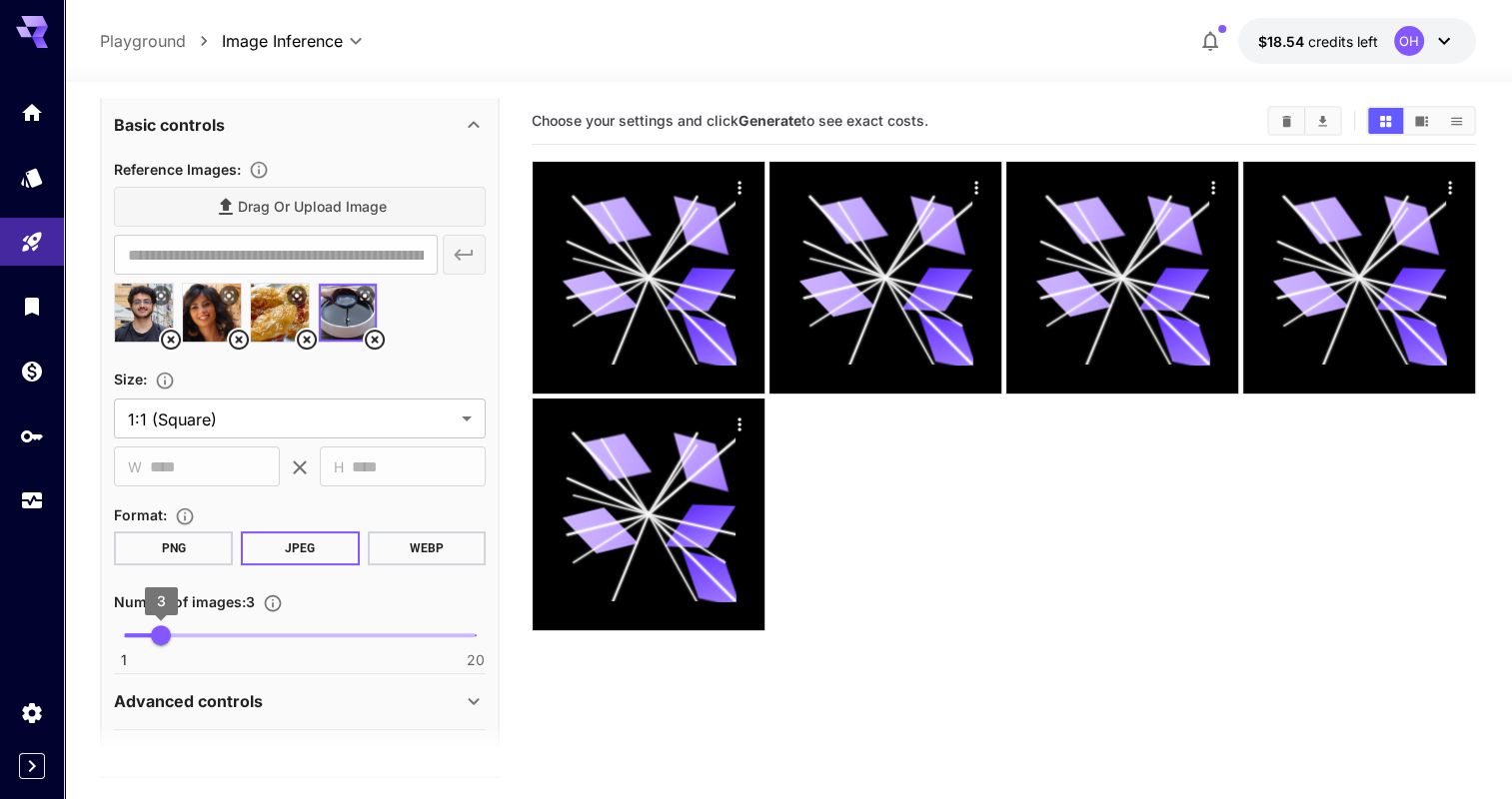 click on "3" at bounding box center (161, 635) 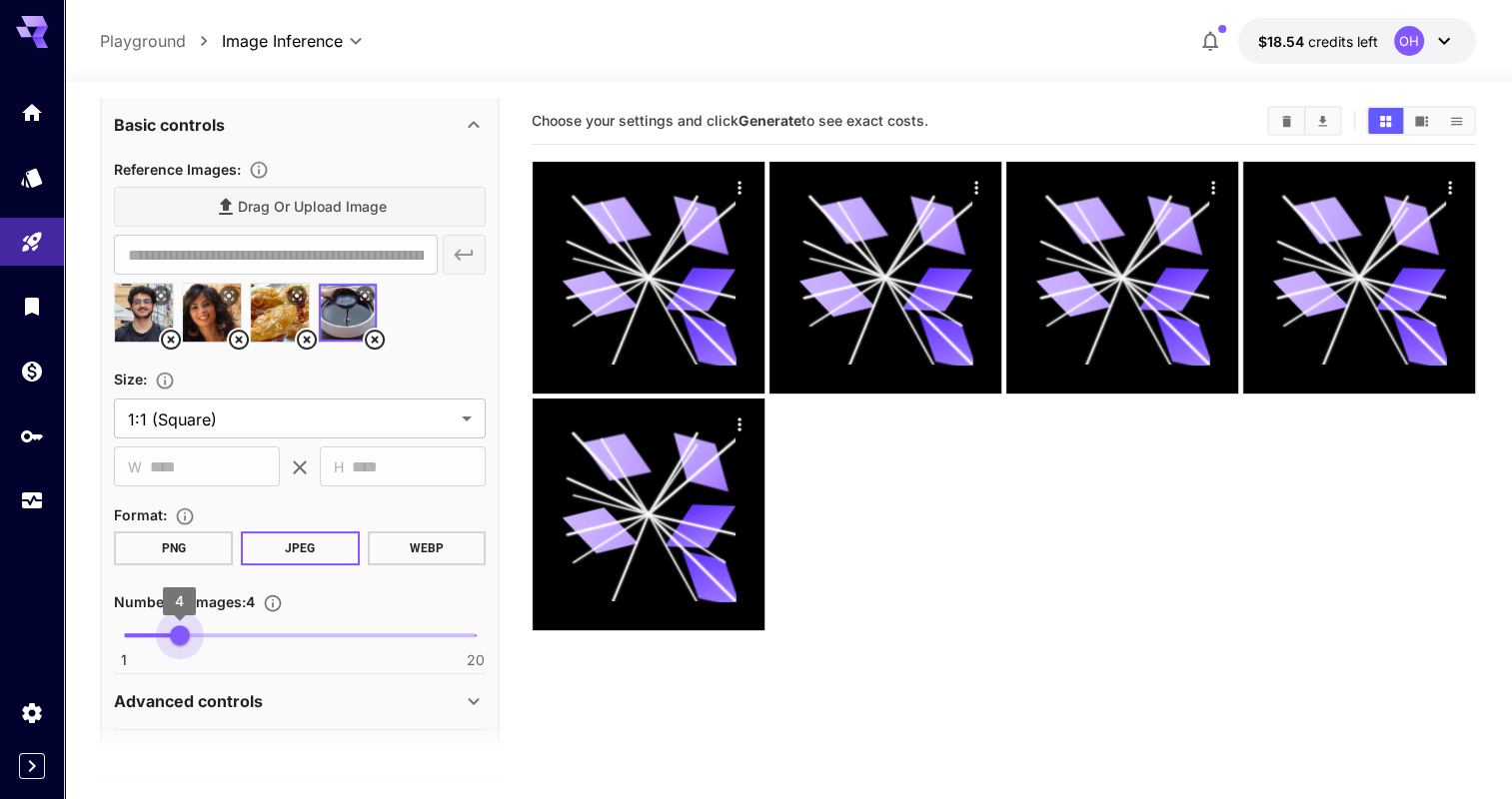 click on "4" at bounding box center (180, 635) 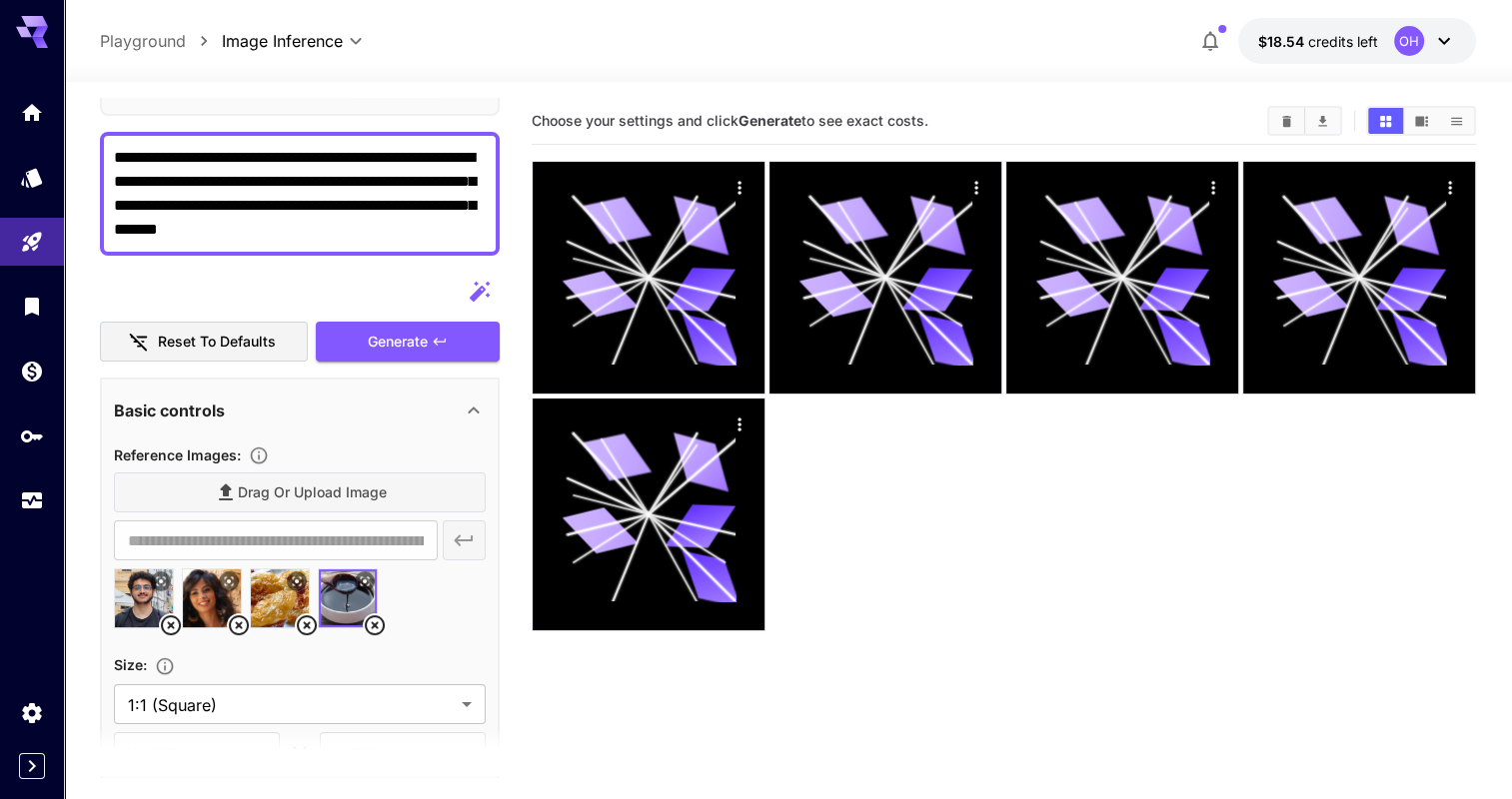 scroll, scrollTop: 130, scrollLeft: 0, axis: vertical 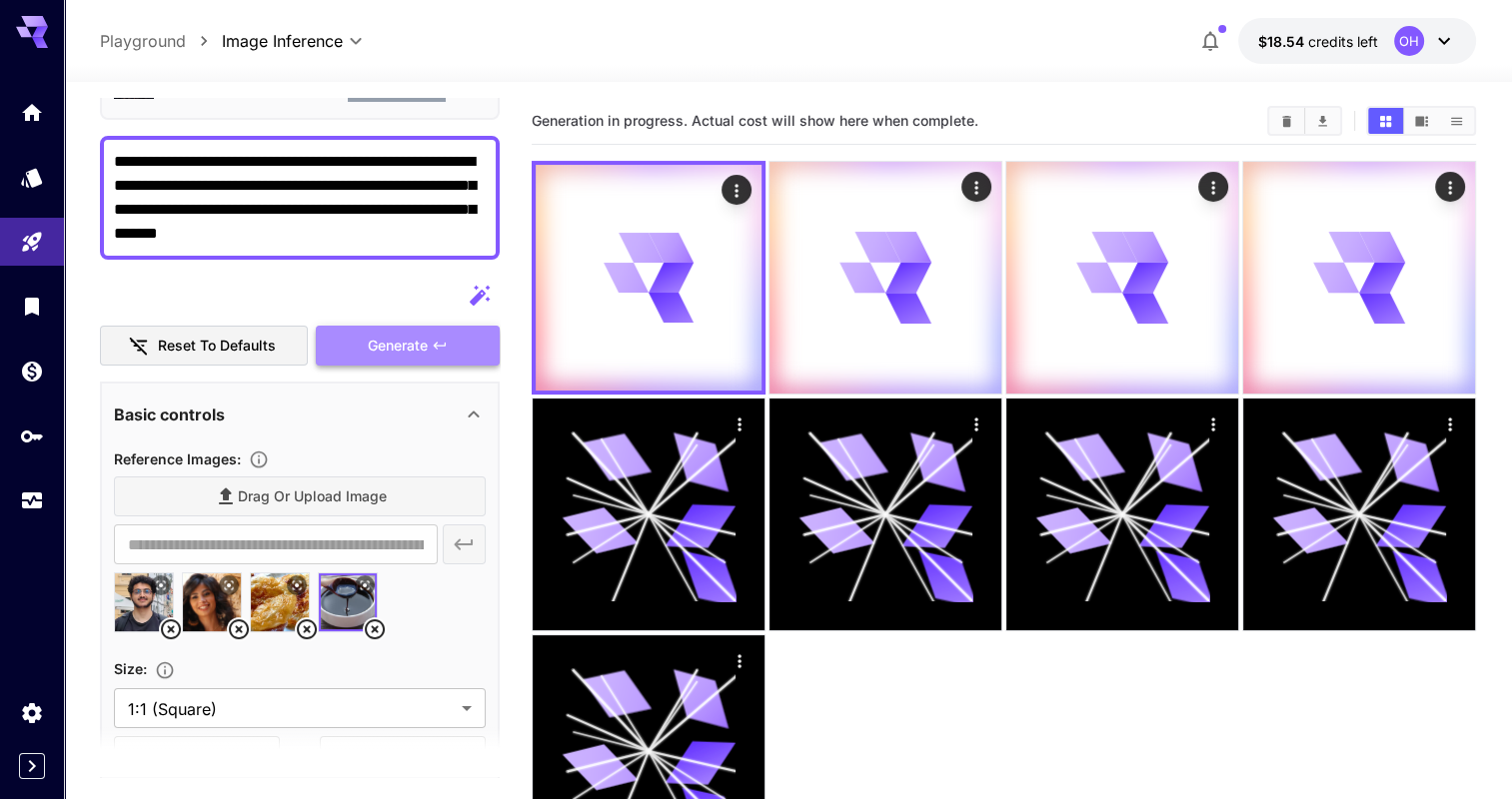 click on "Generate" at bounding box center (398, 346) 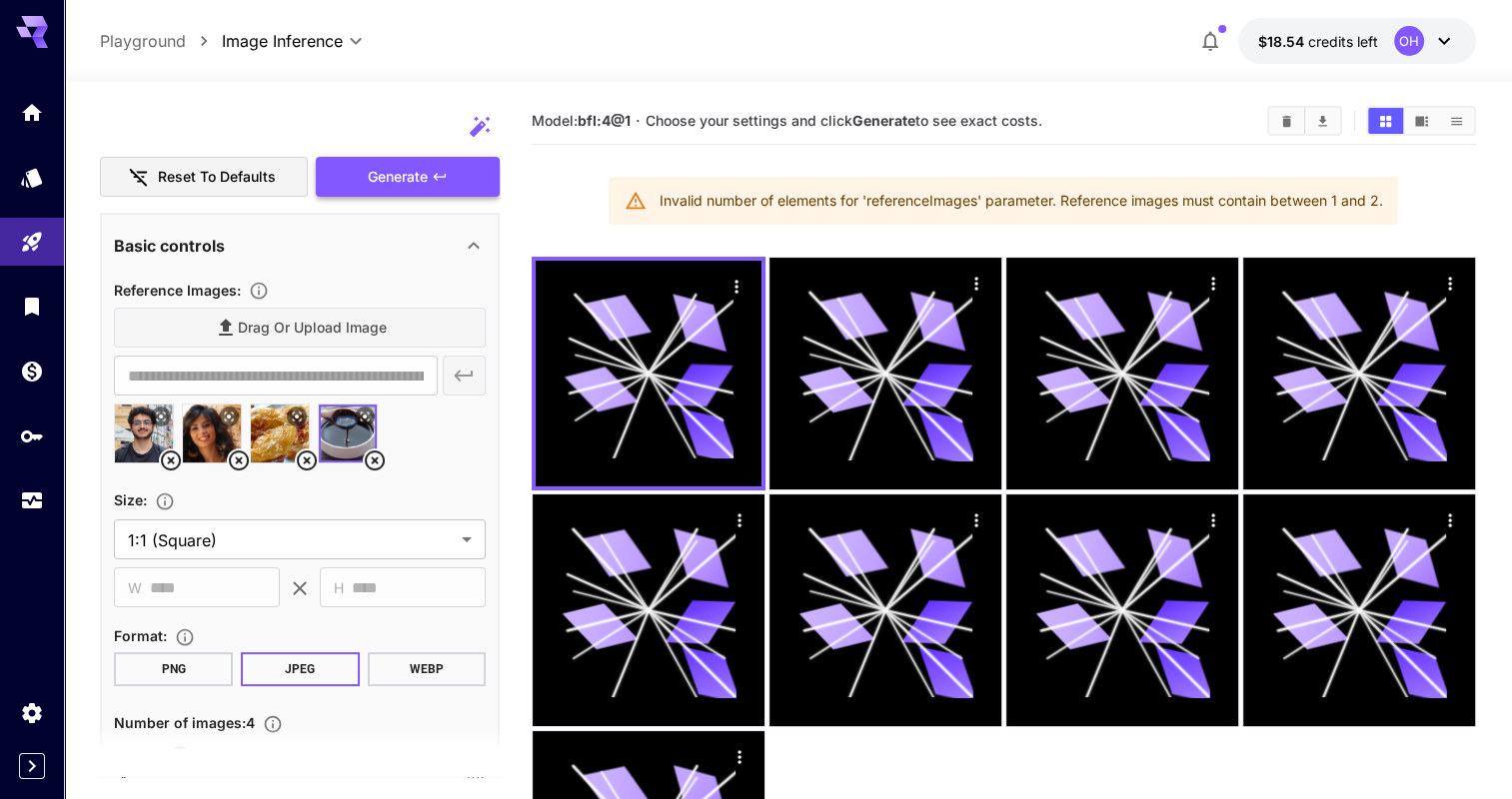 scroll, scrollTop: 300, scrollLeft: 0, axis: vertical 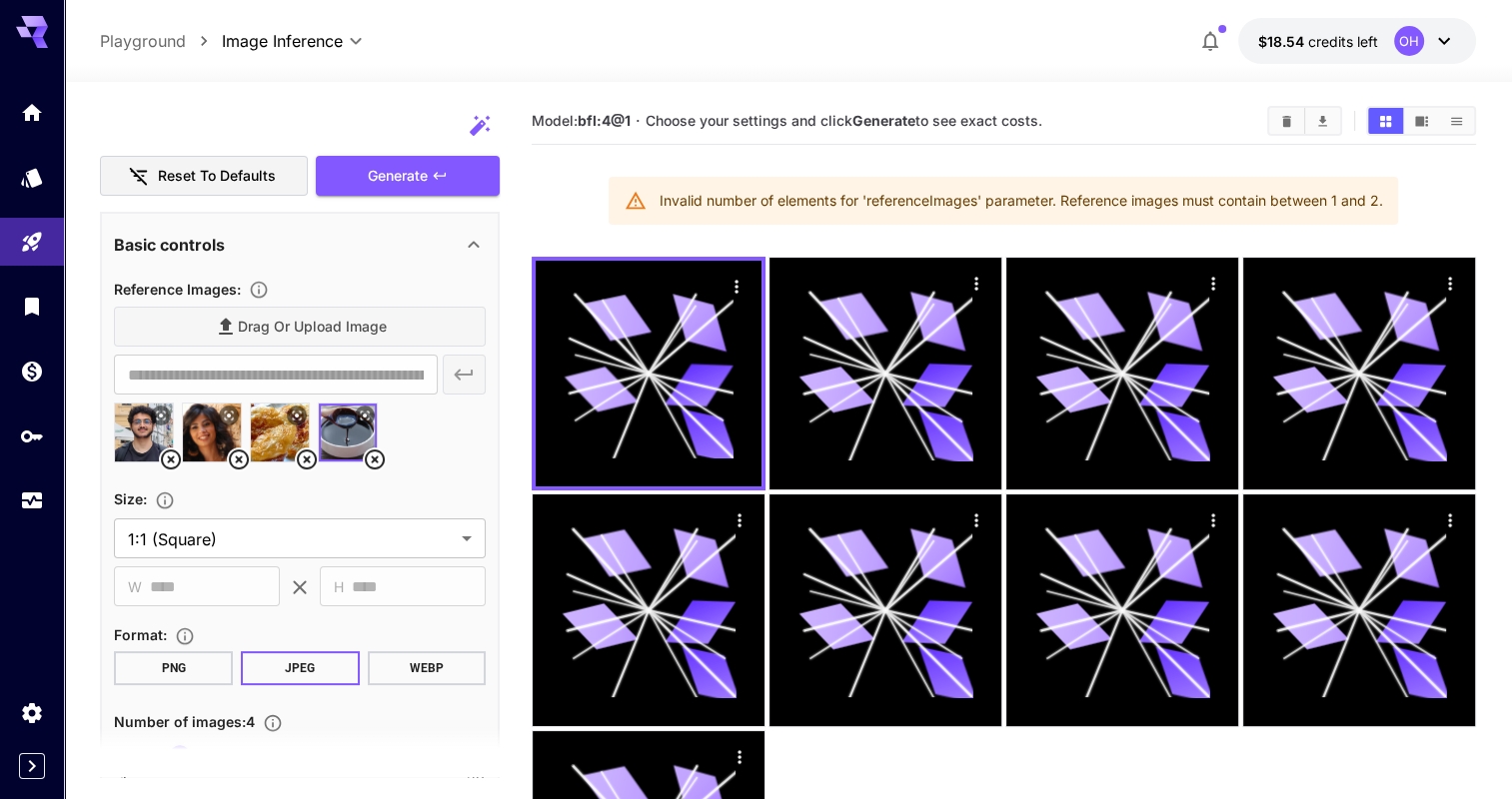 click 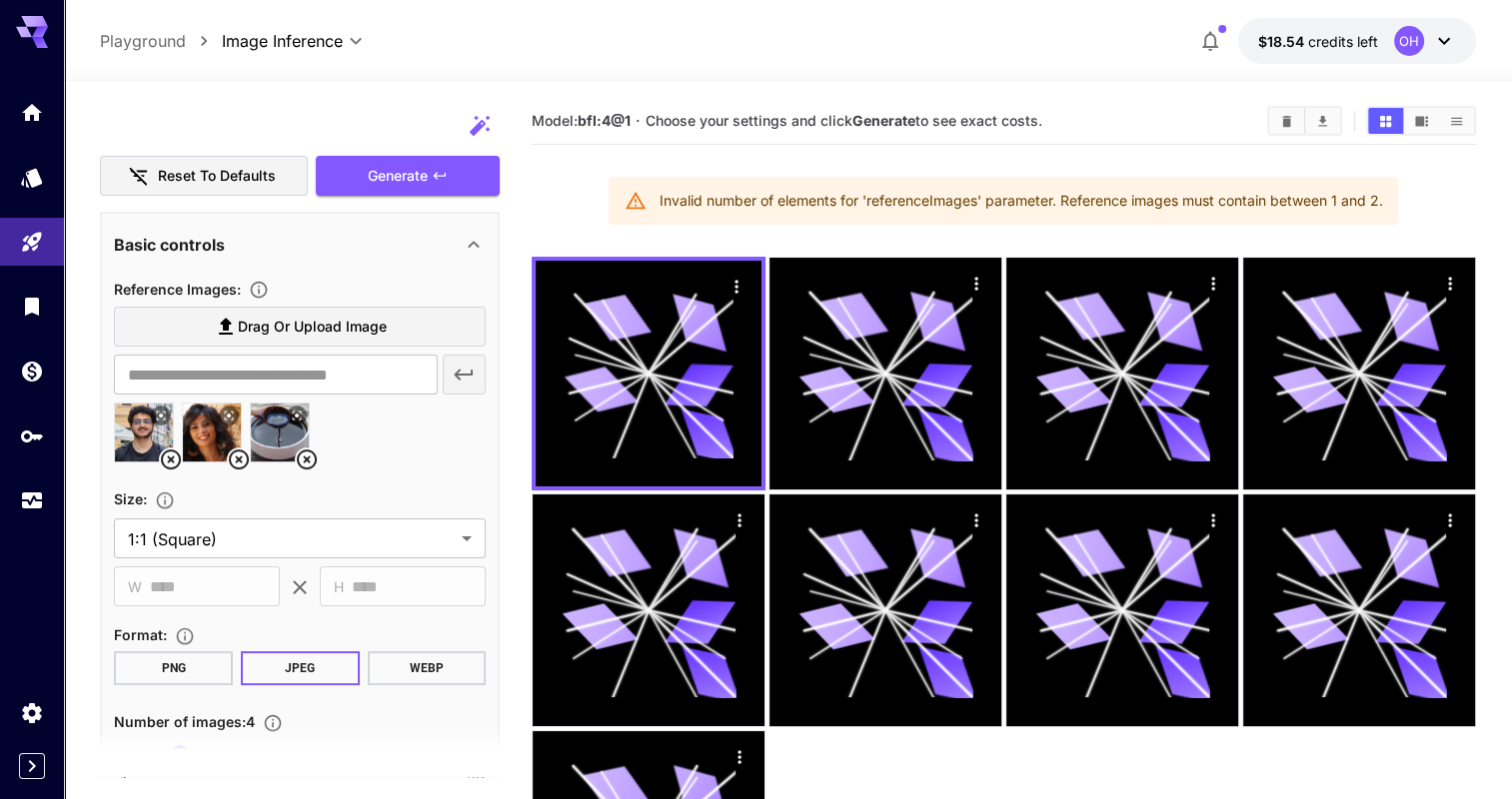click 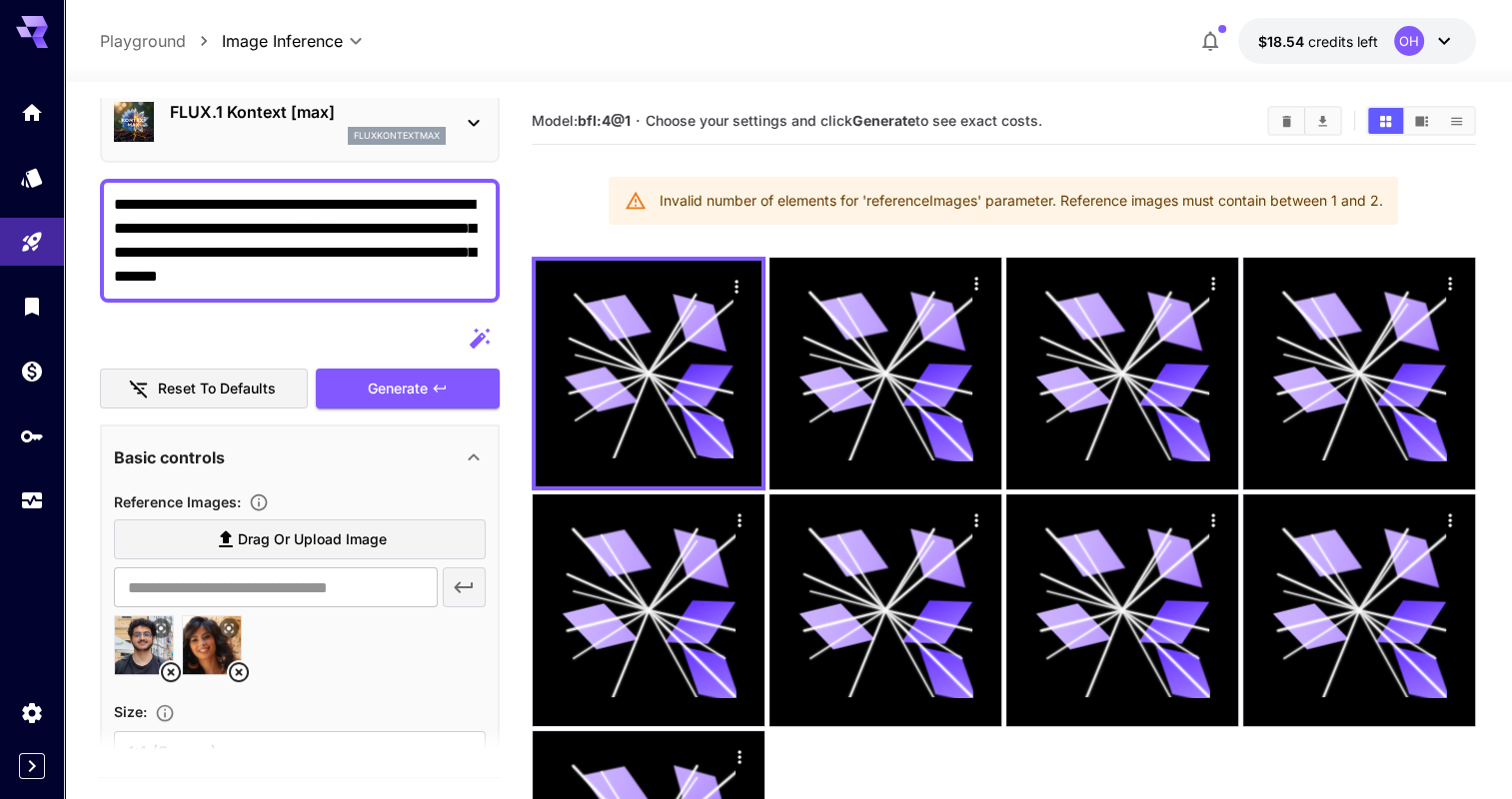 scroll, scrollTop: 79, scrollLeft: 0, axis: vertical 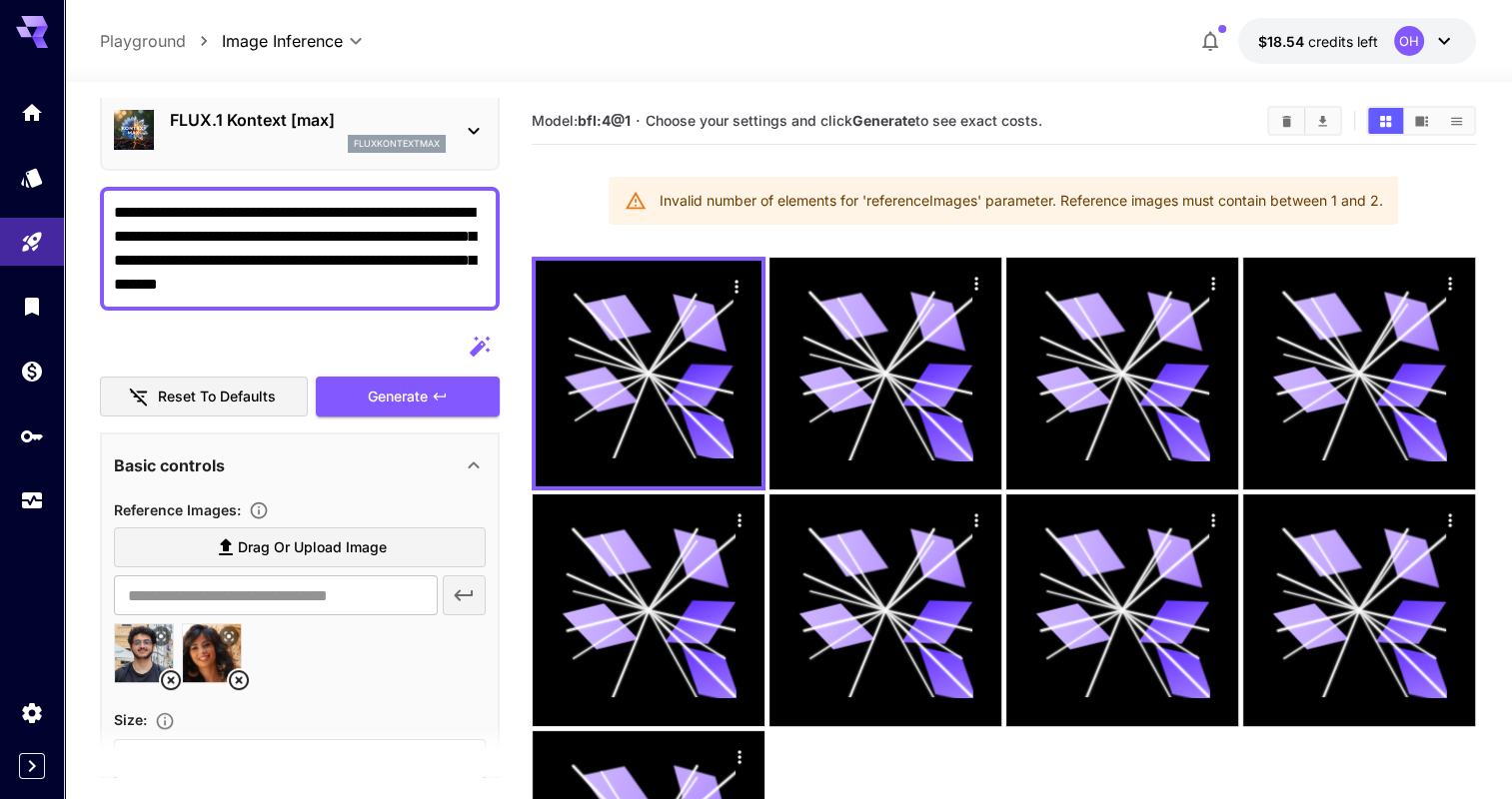 drag, startPoint x: 148, startPoint y: 256, endPoint x: 318, endPoint y: 260, distance: 170.04705 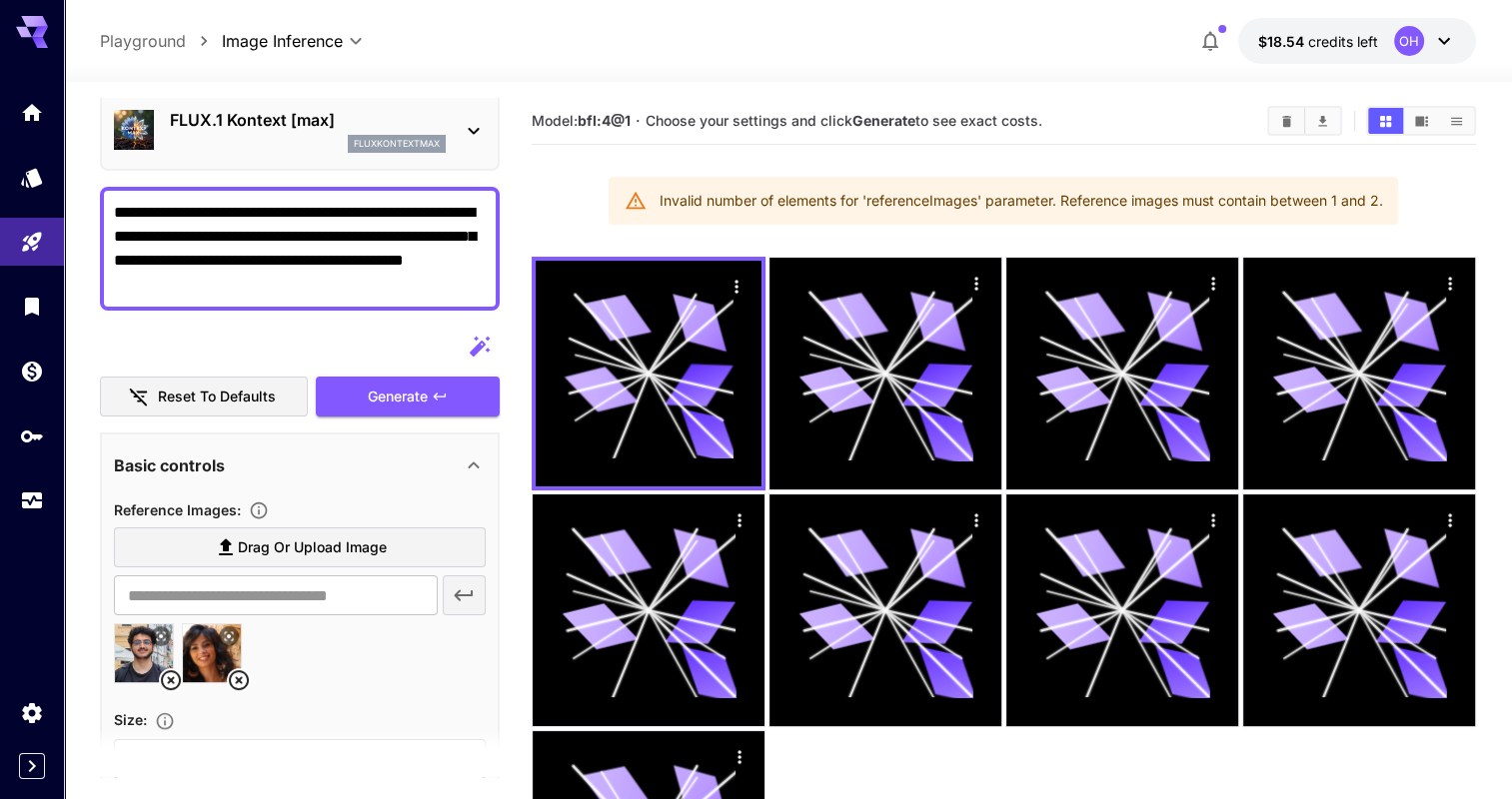 drag, startPoint x: 262, startPoint y: 280, endPoint x: 391, endPoint y: 253, distance: 131.7953 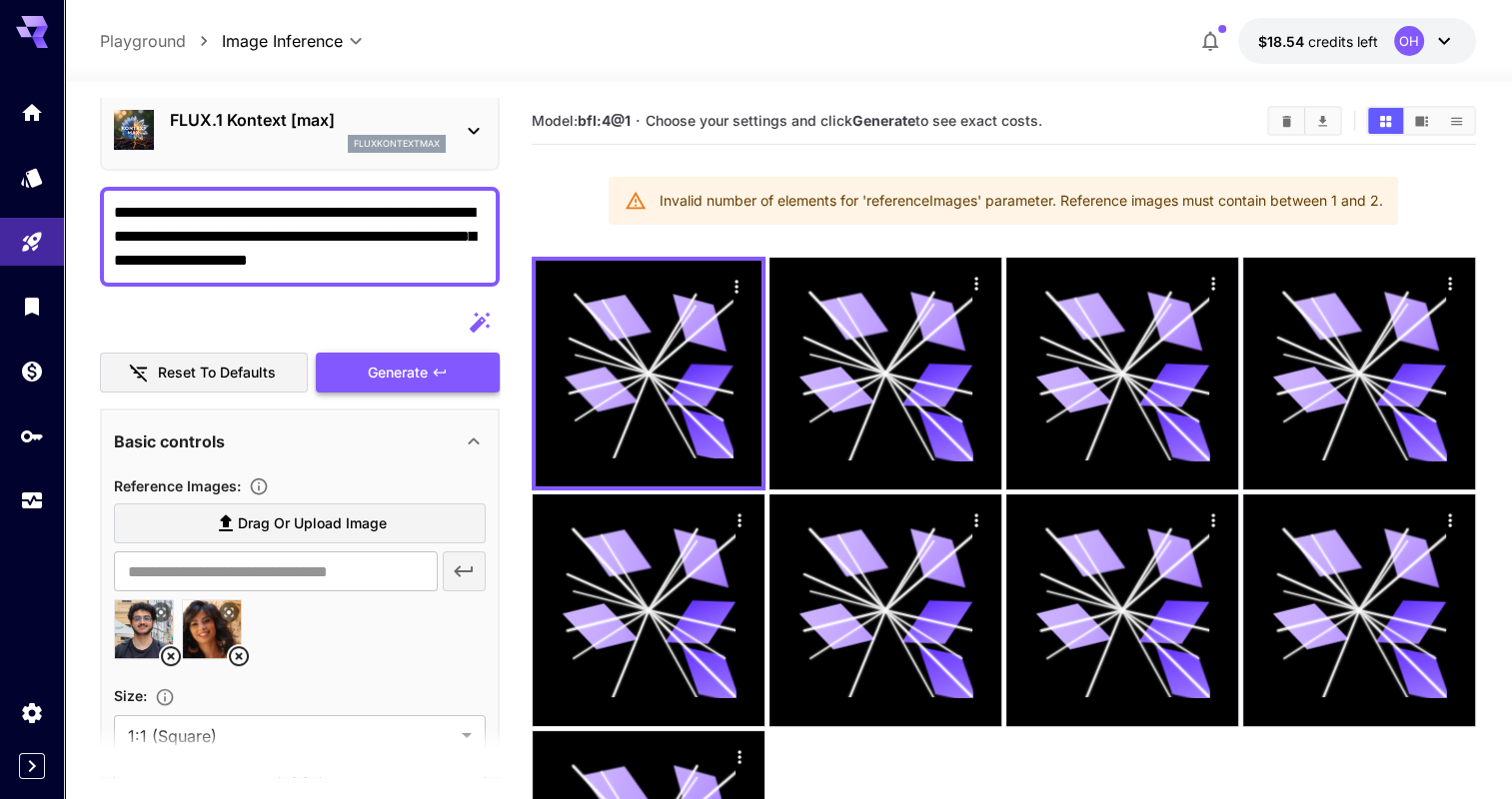 type on "**********" 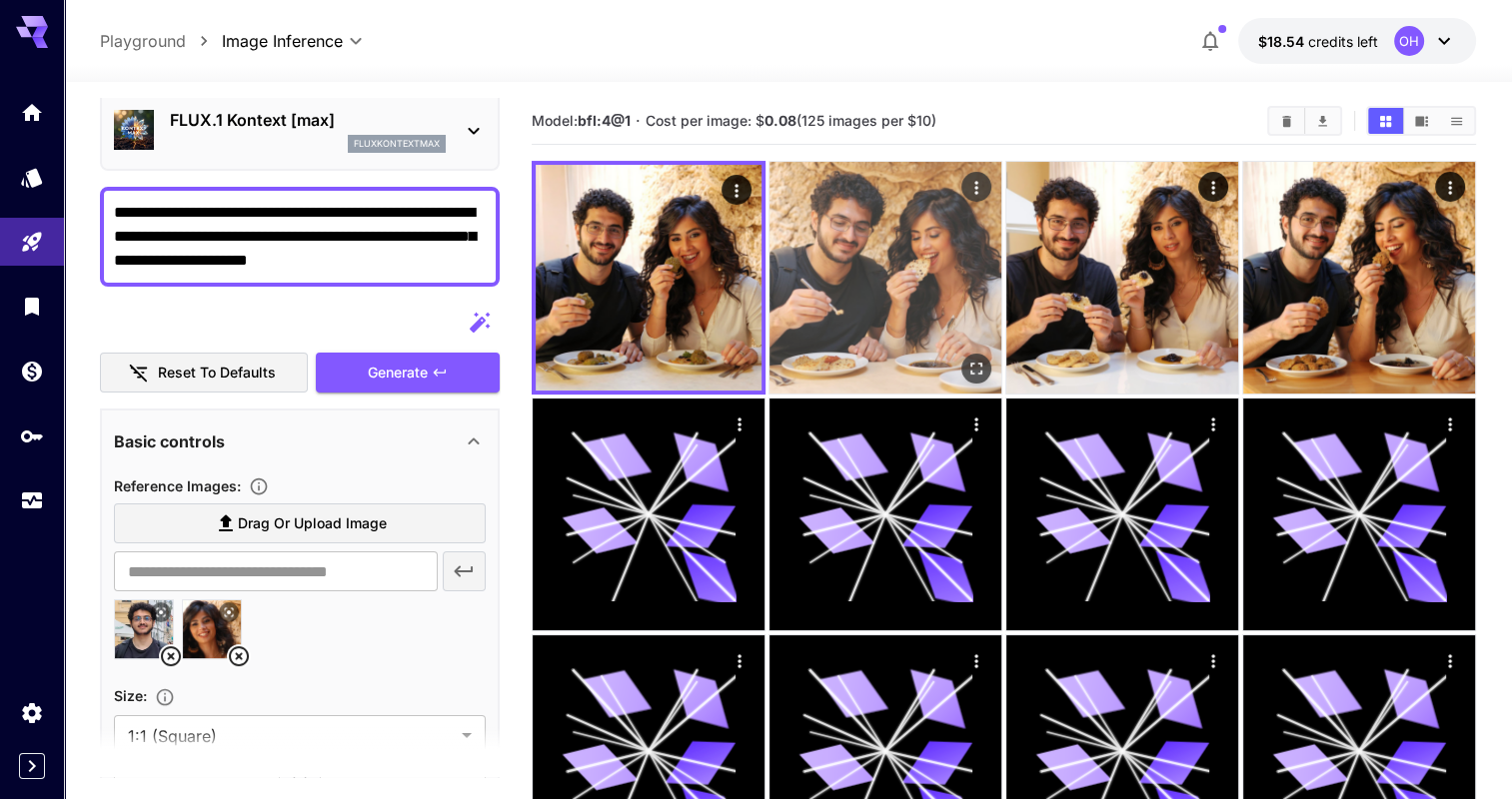 click at bounding box center [885, 278] 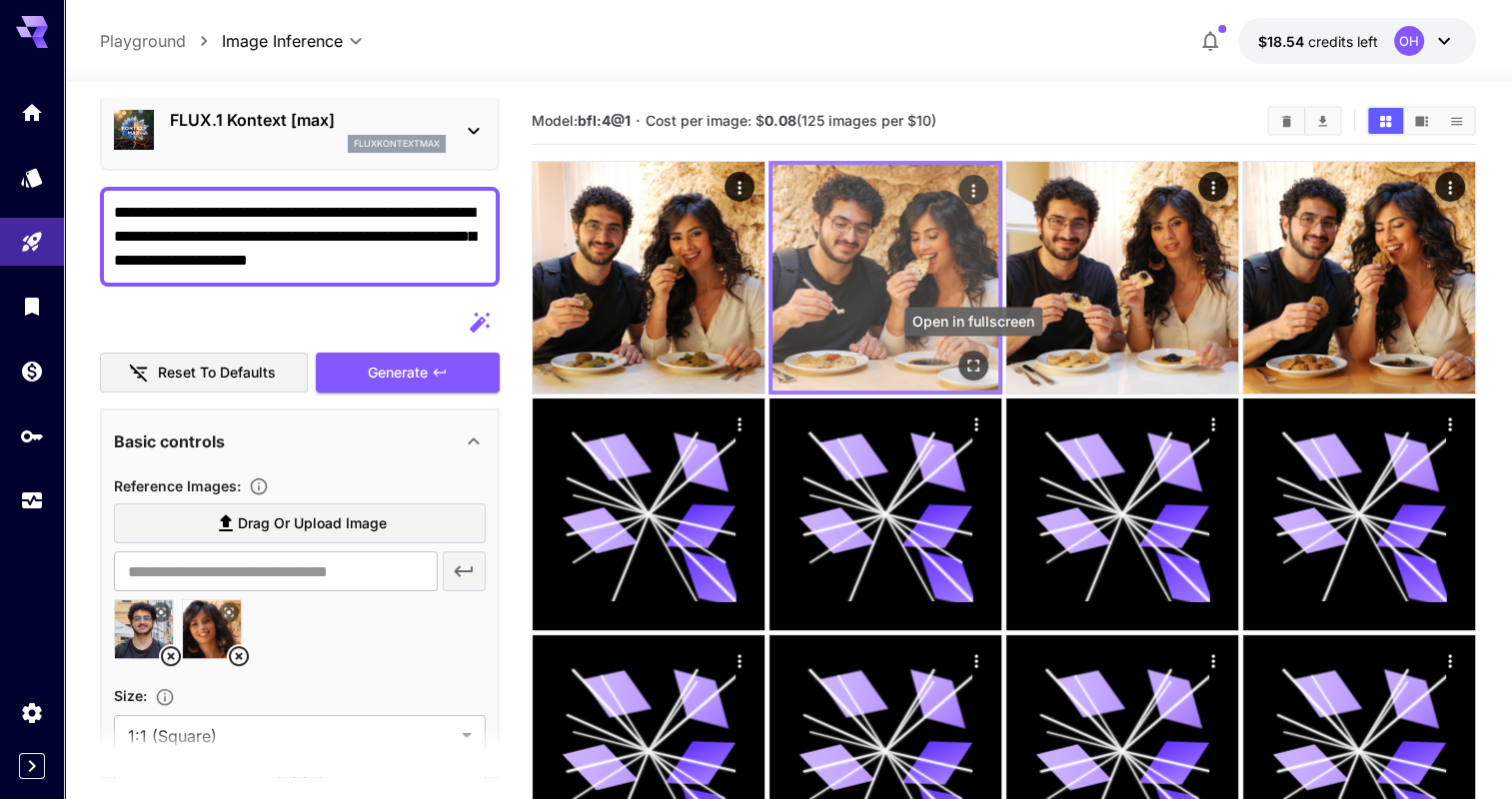 click 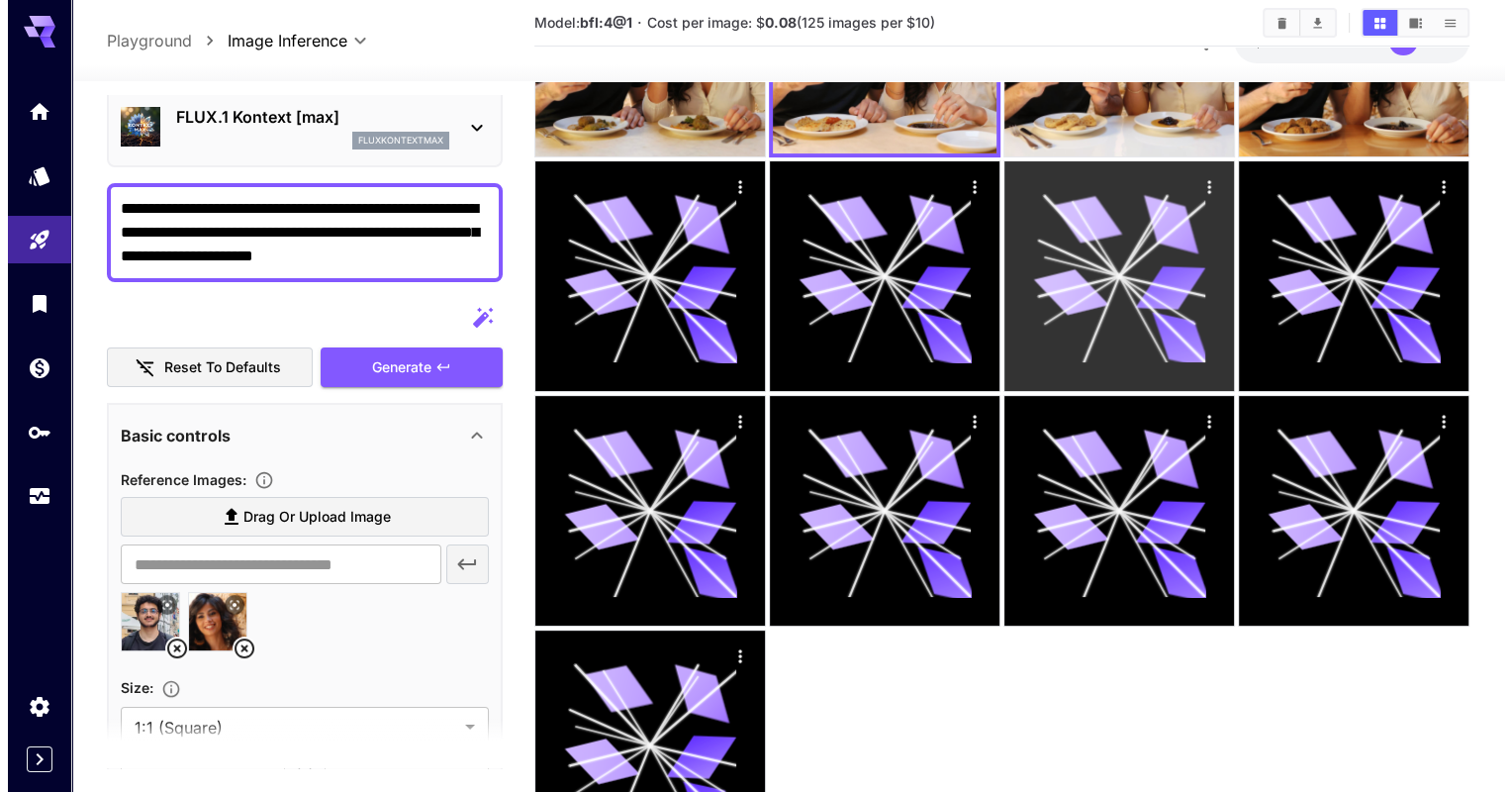 scroll, scrollTop: 0, scrollLeft: 0, axis: both 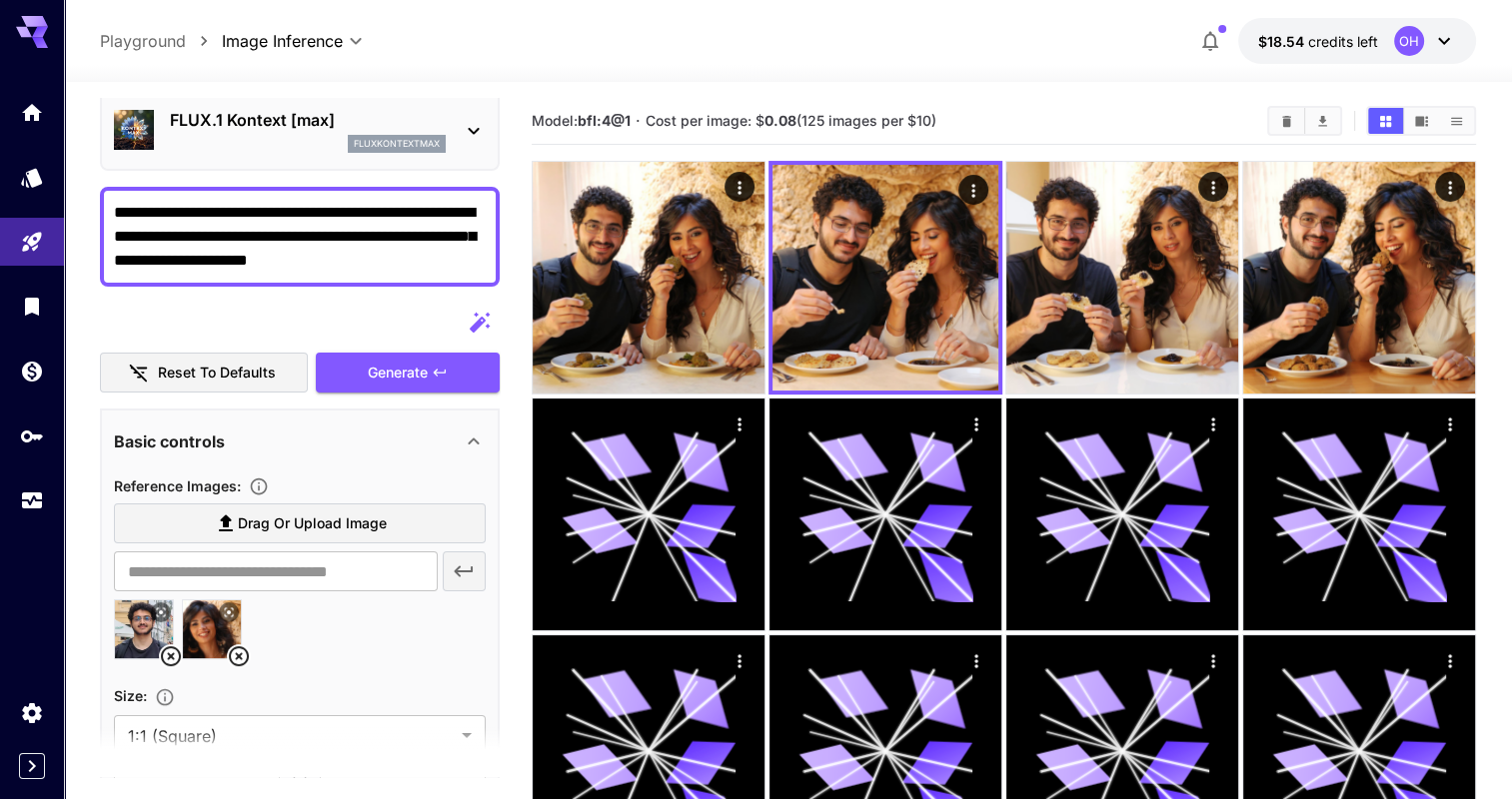 click on "FLUX.1 Kontext [max] fluxkontextmax" at bounding box center [300, 130] 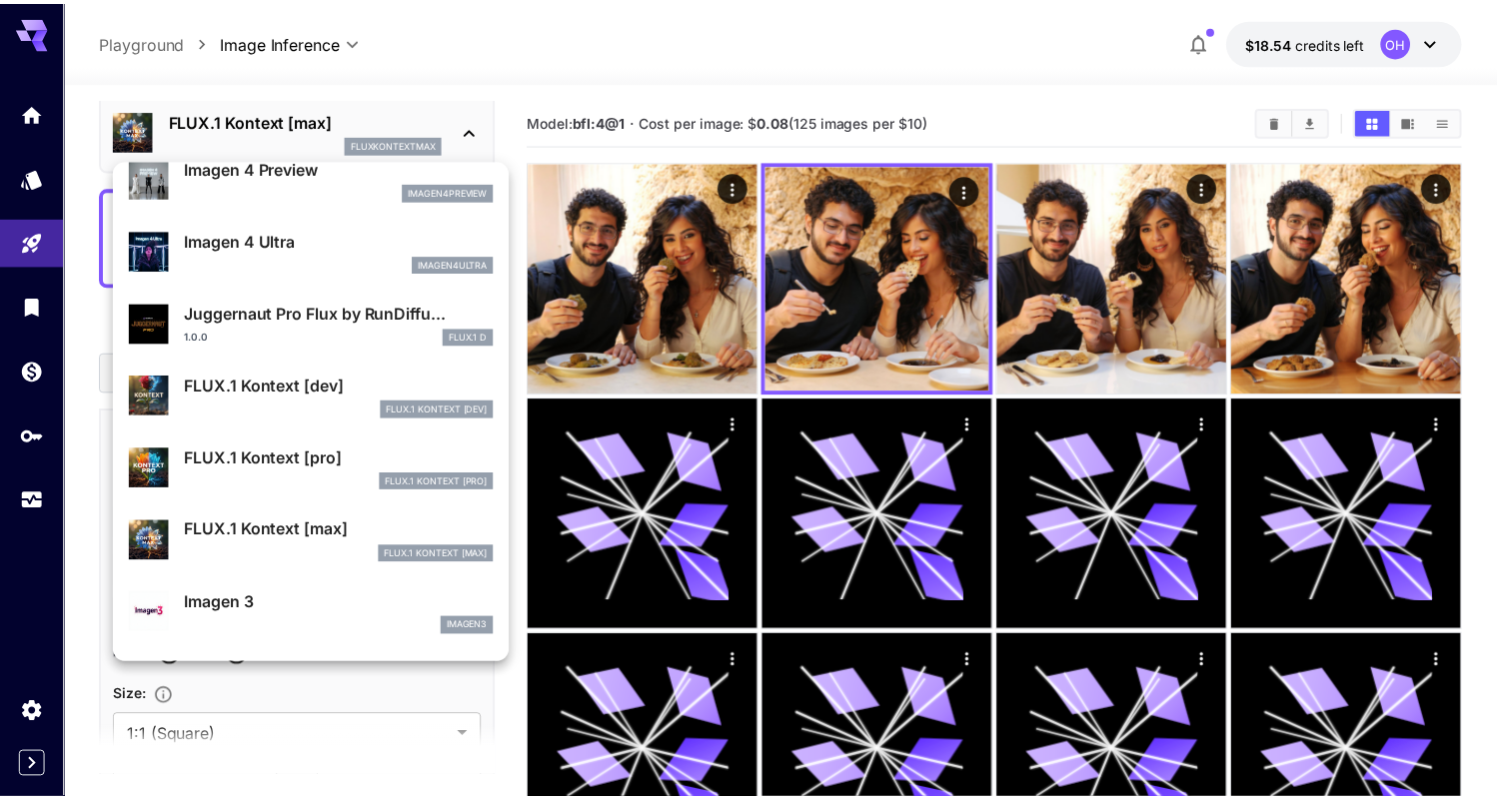 scroll, scrollTop: 601, scrollLeft: 0, axis: vertical 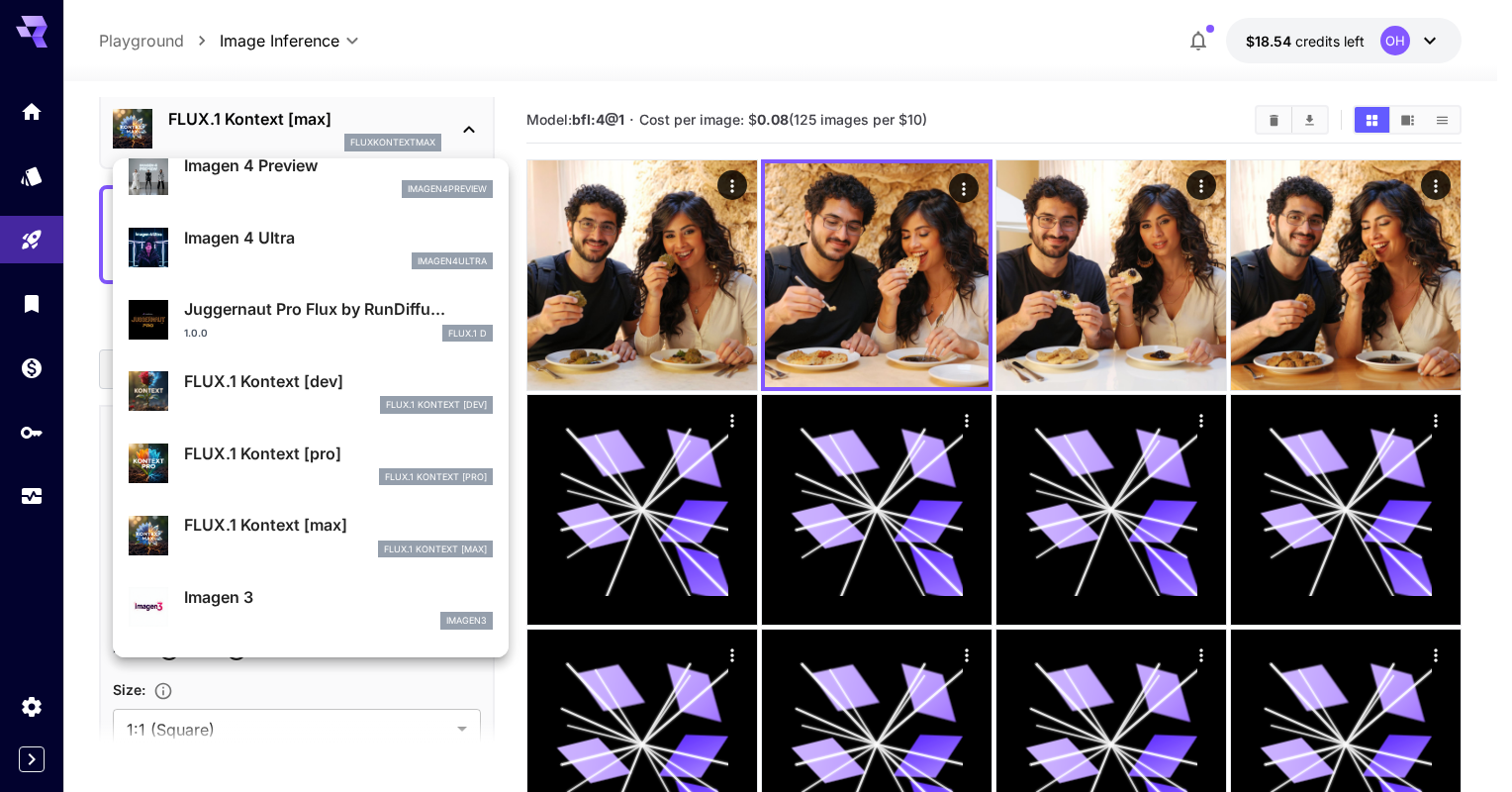 click on "Juggernaut Pro Flux by RunDiffu... 1.0.0 FLUX.1 D" at bounding box center (311, 319) 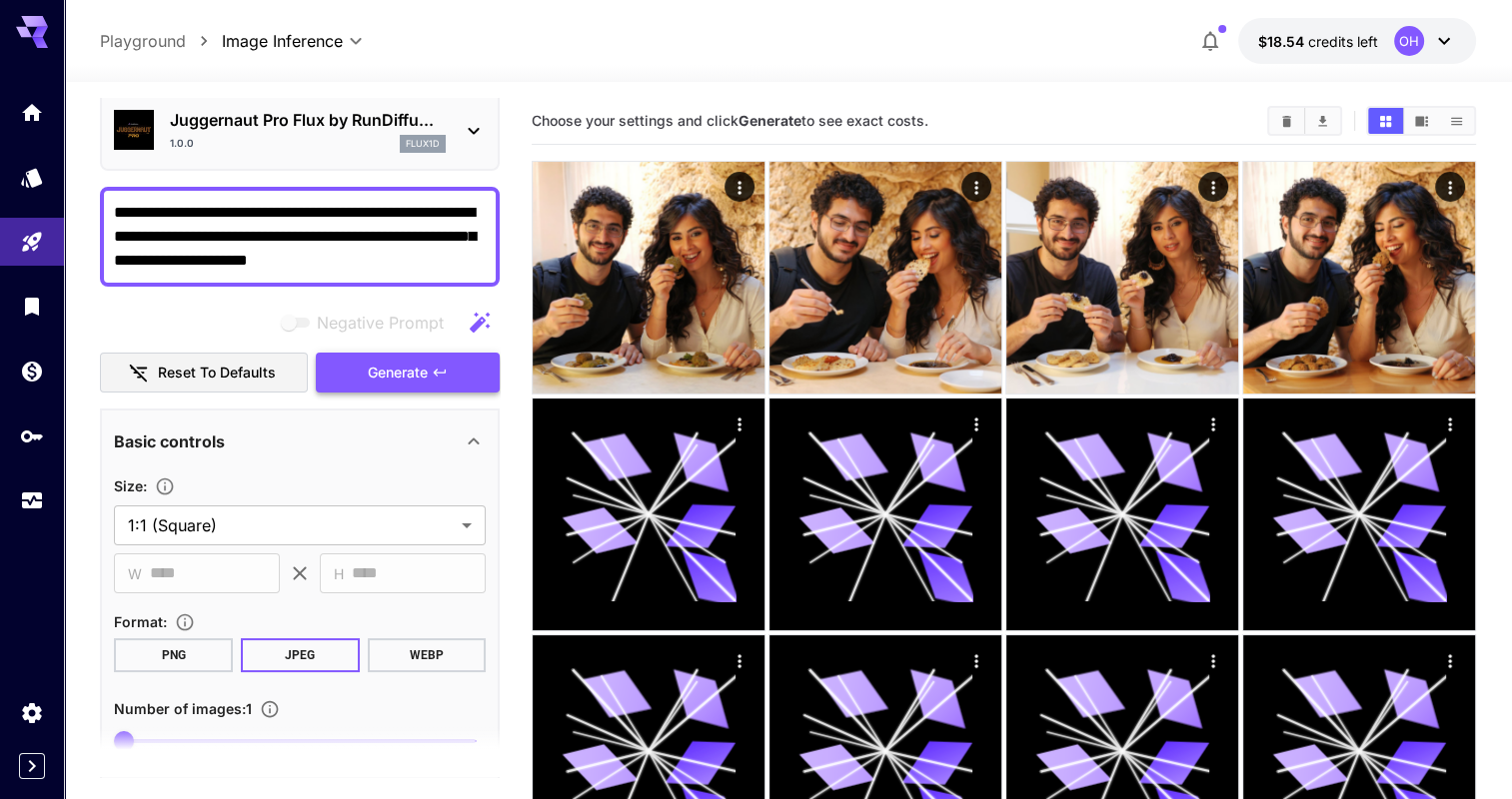 click on "Generate" at bounding box center [398, 373] 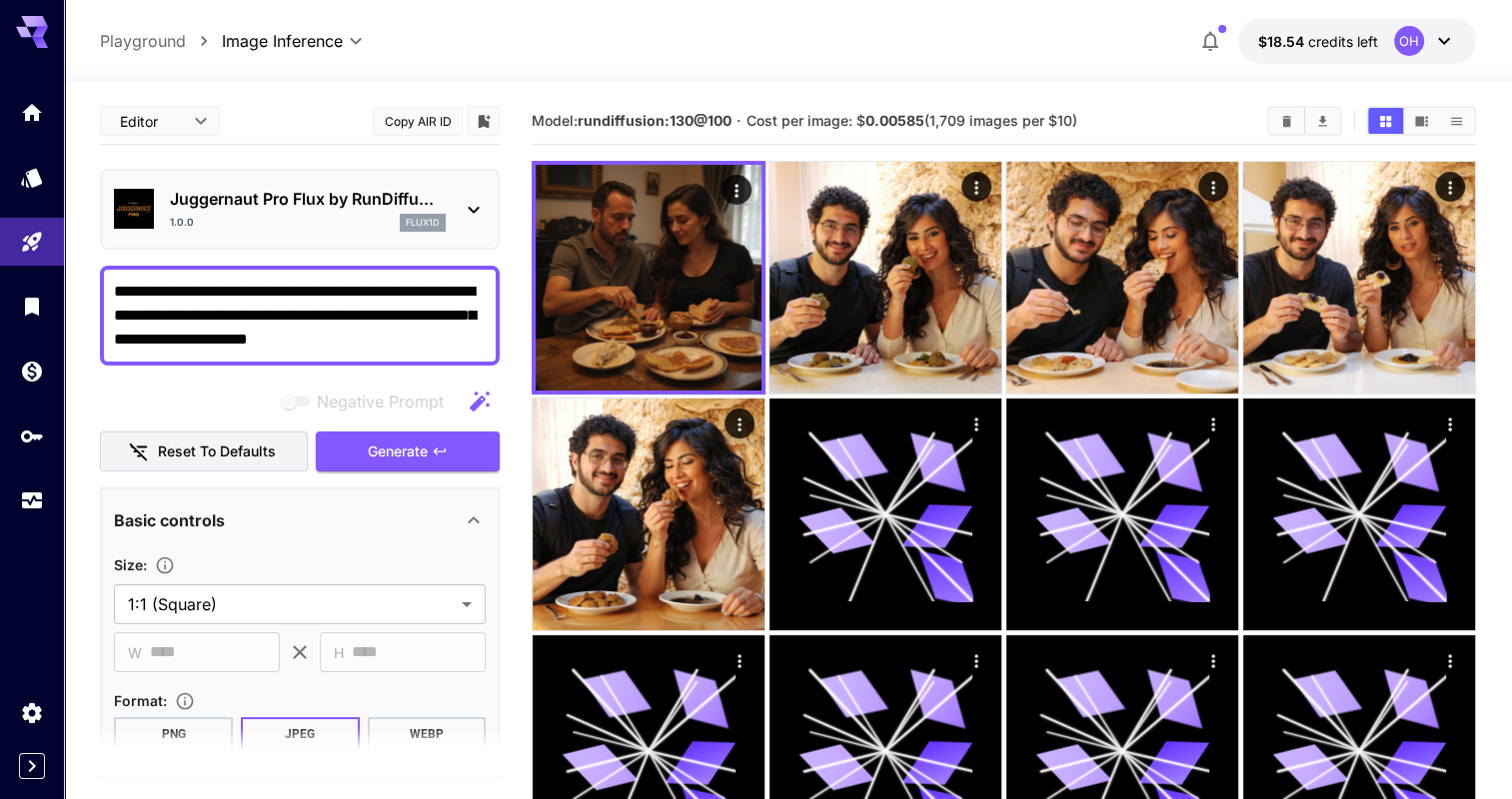 scroll, scrollTop: 2, scrollLeft: 0, axis: vertical 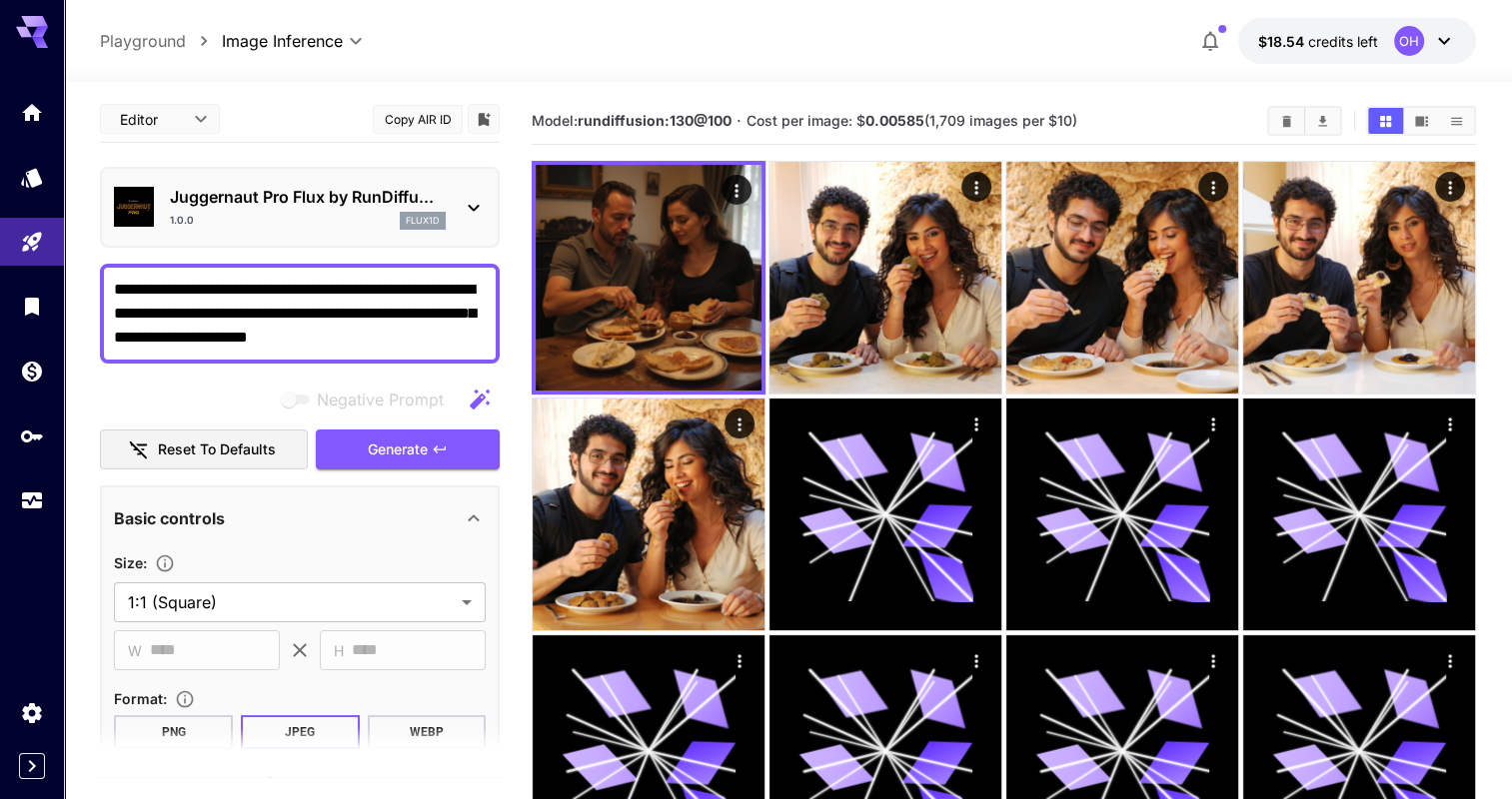 click on "**********" at bounding box center (300, 314) 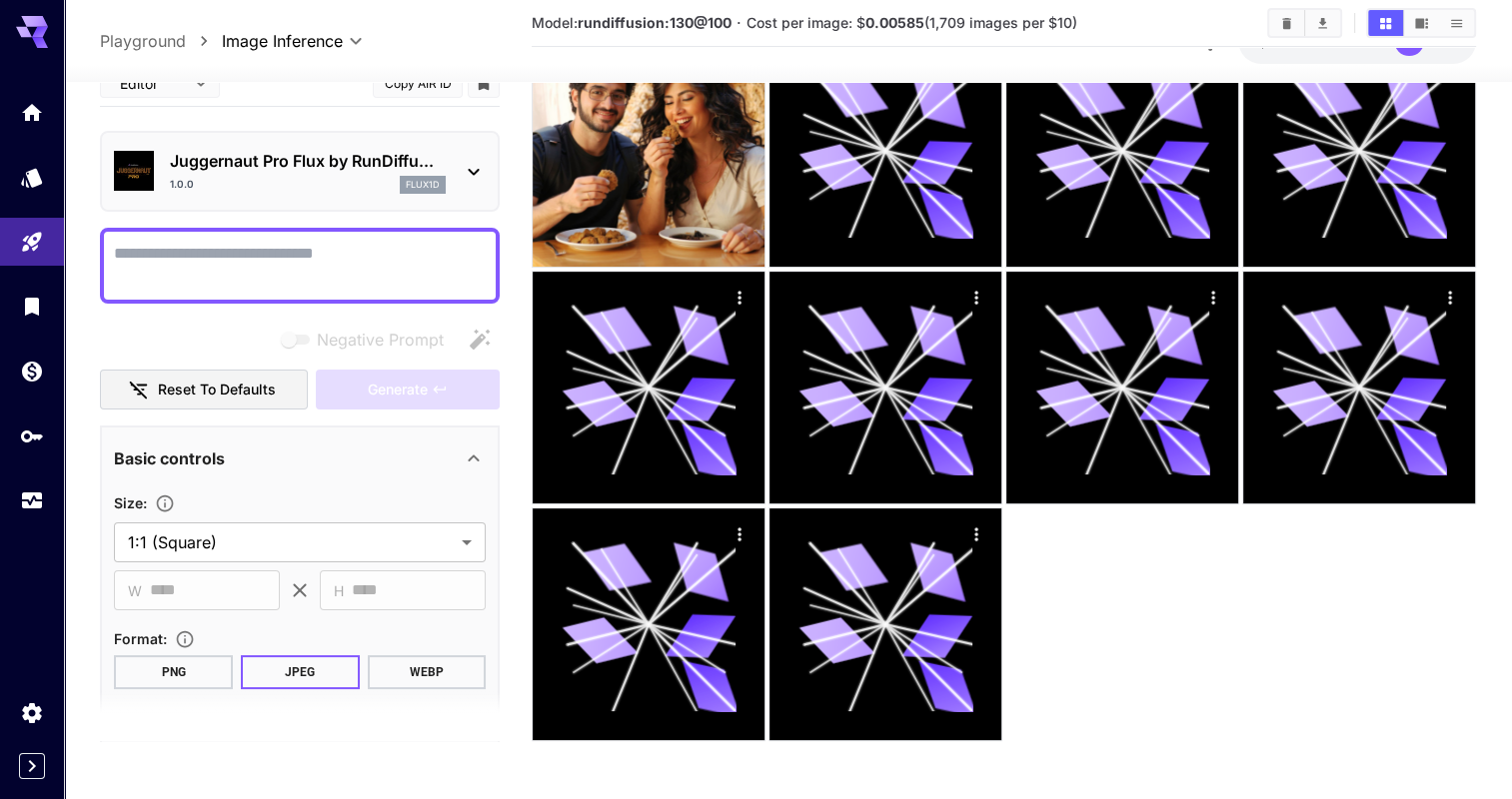 scroll, scrollTop: 0, scrollLeft: 0, axis: both 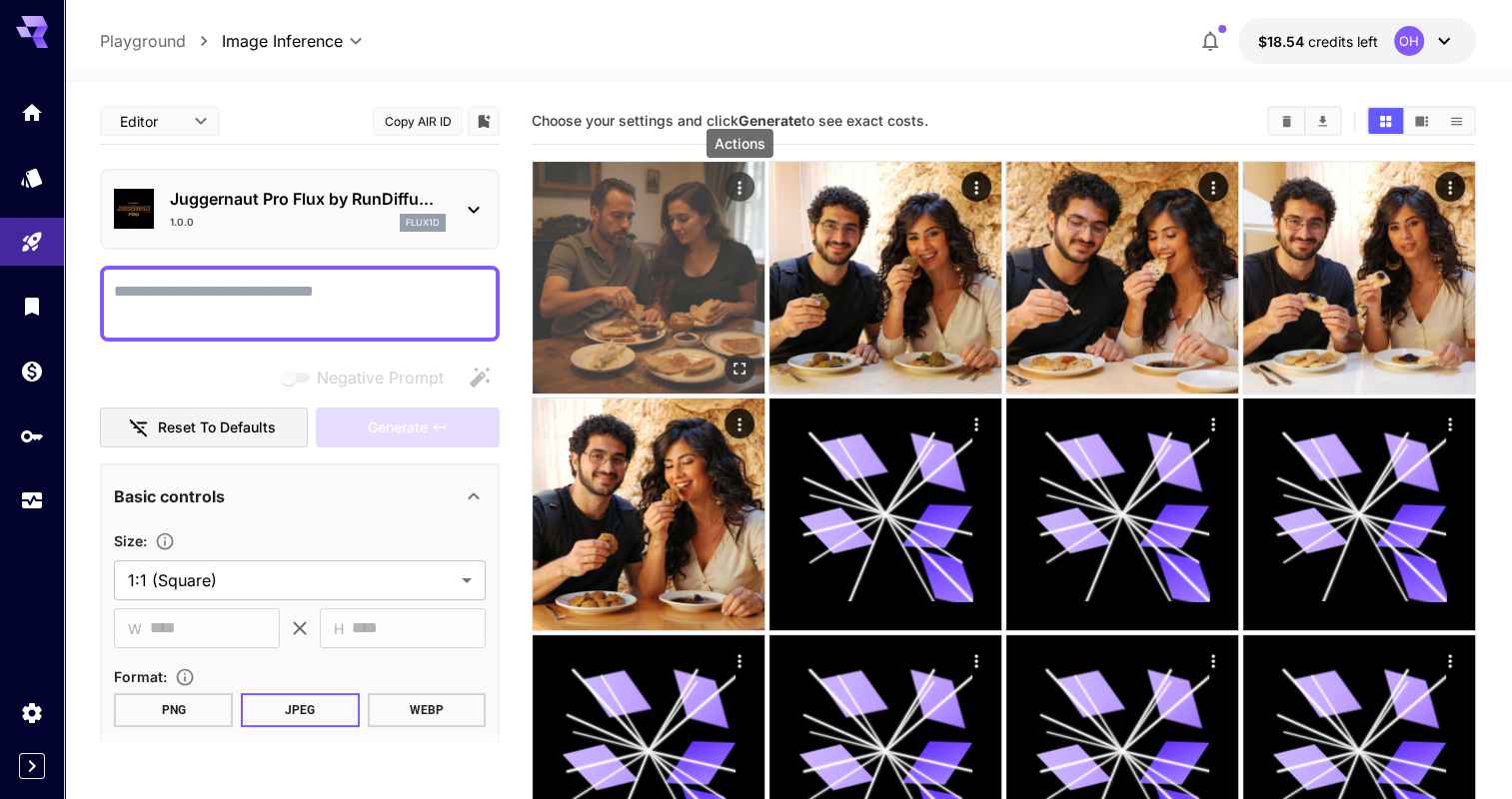 click at bounding box center [740, 187] 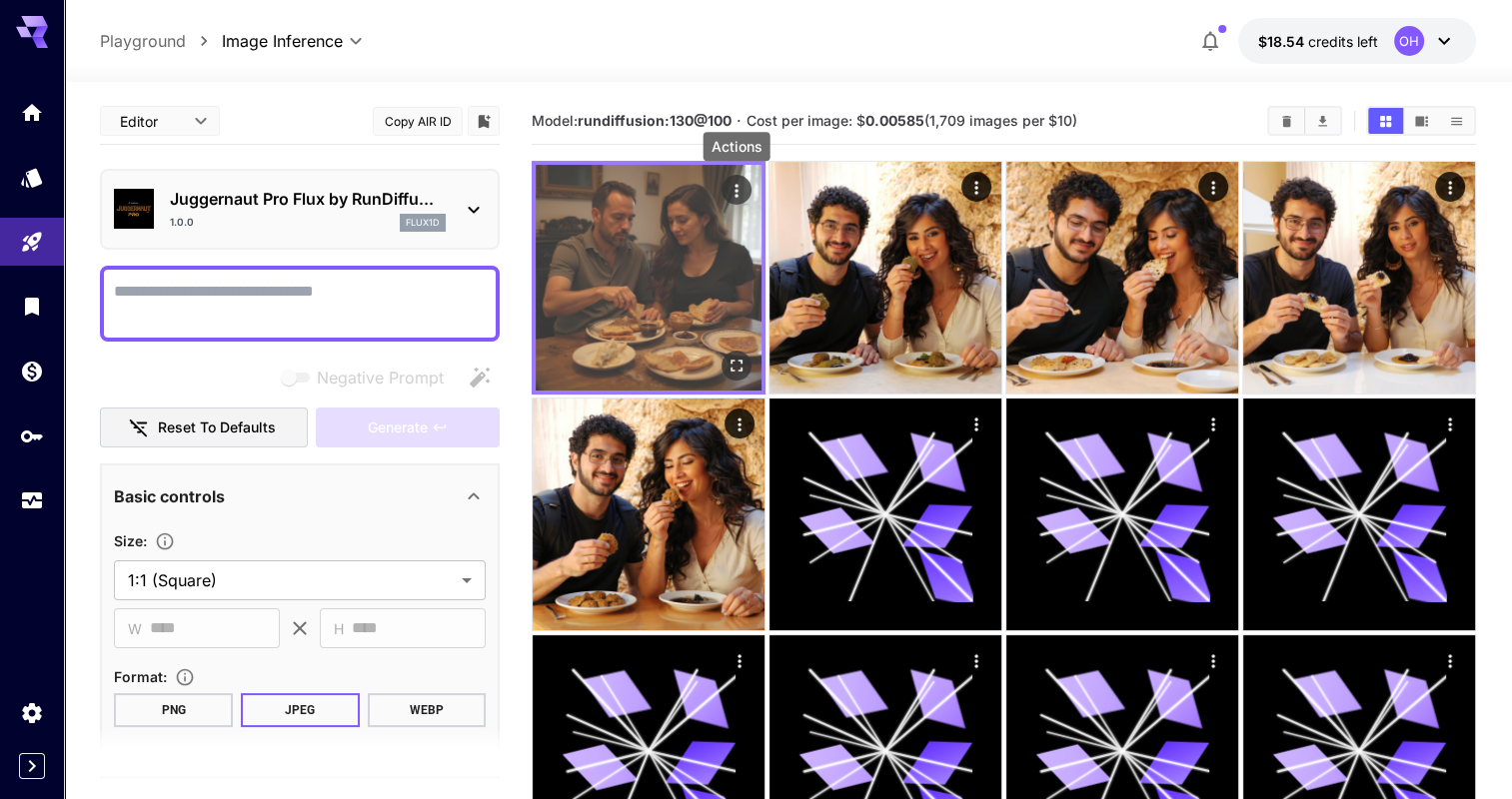 click 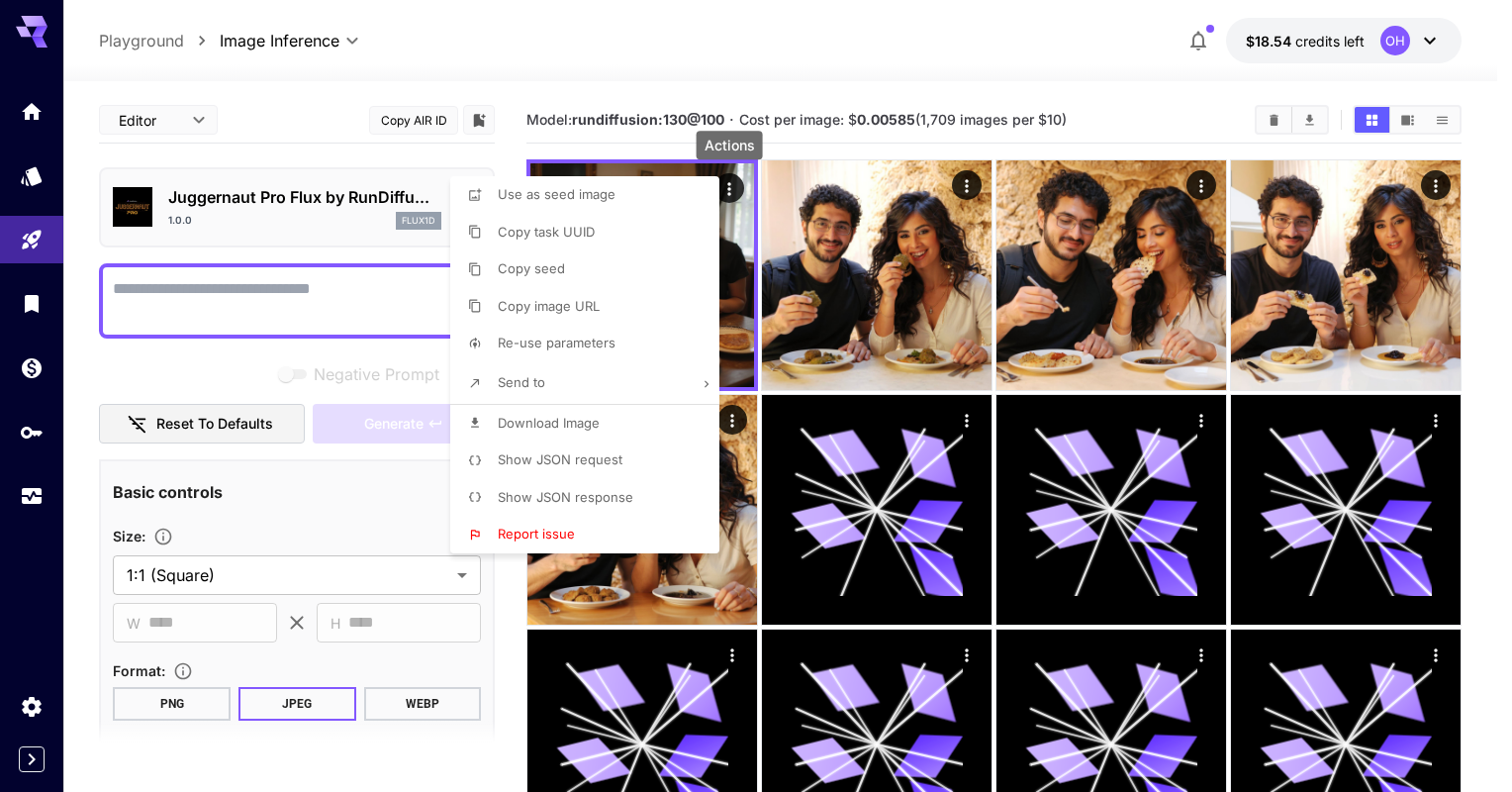 click at bounding box center [756, 396] 